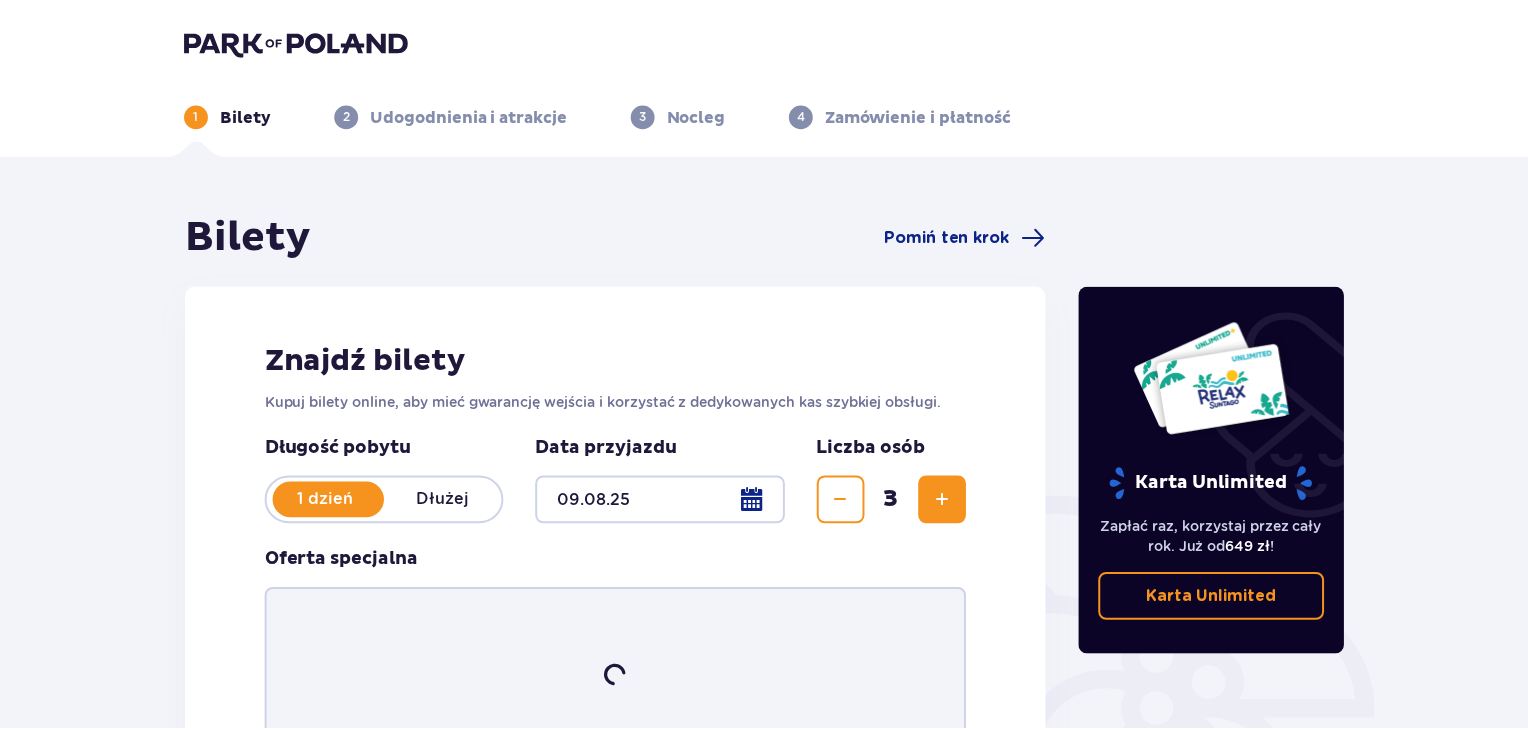 scroll, scrollTop: 0, scrollLeft: 0, axis: both 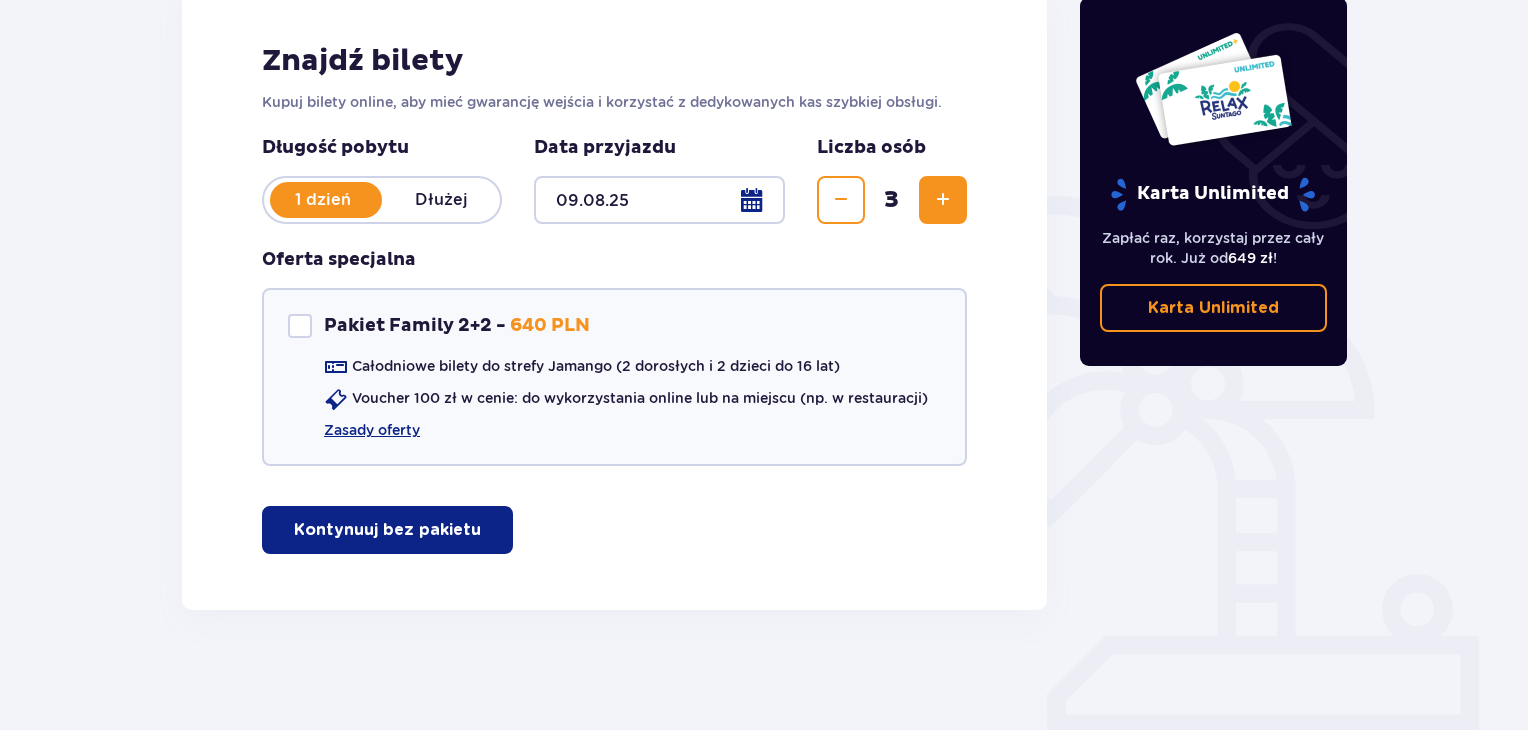 click on "Kontynuuj bez pakietu" at bounding box center [387, 530] 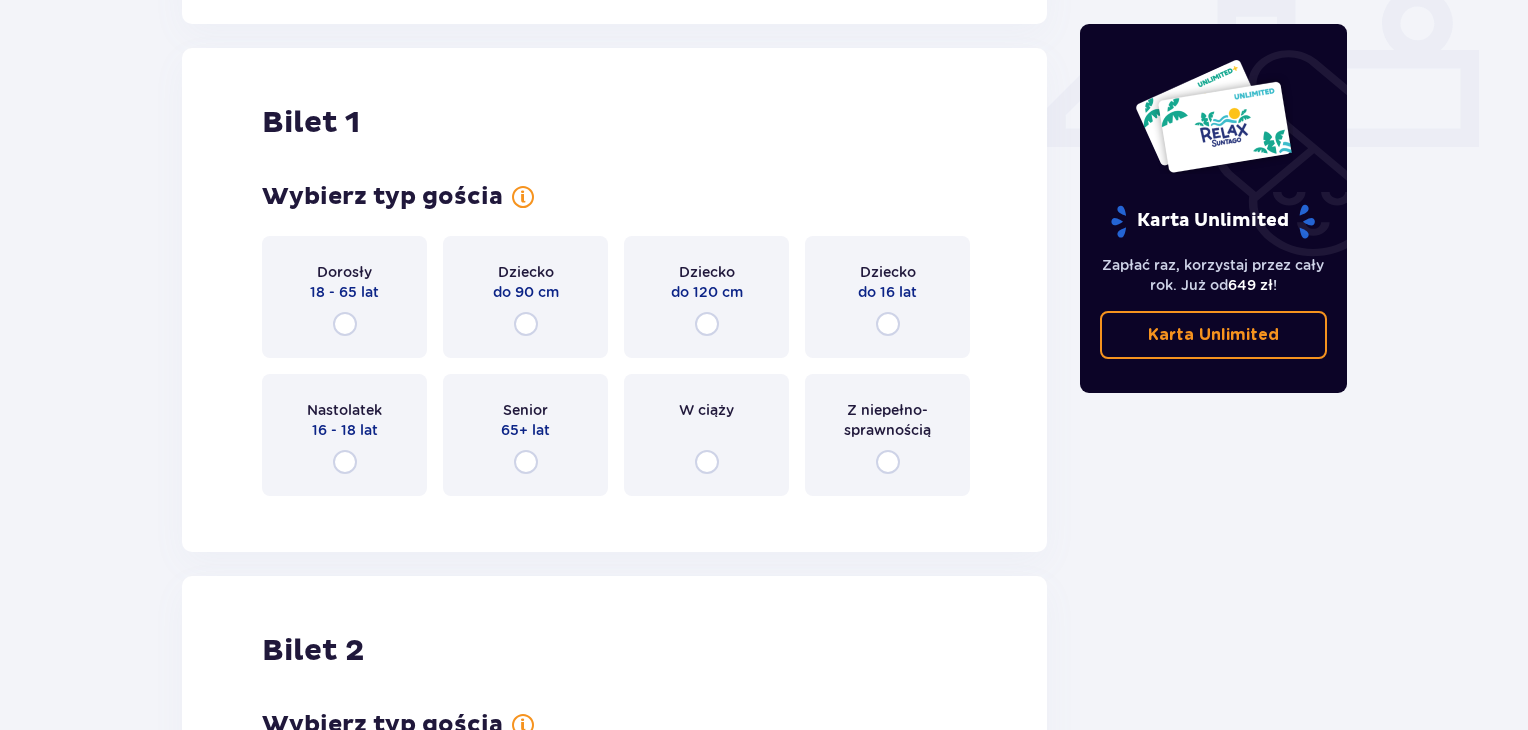 scroll, scrollTop: 909, scrollLeft: 0, axis: vertical 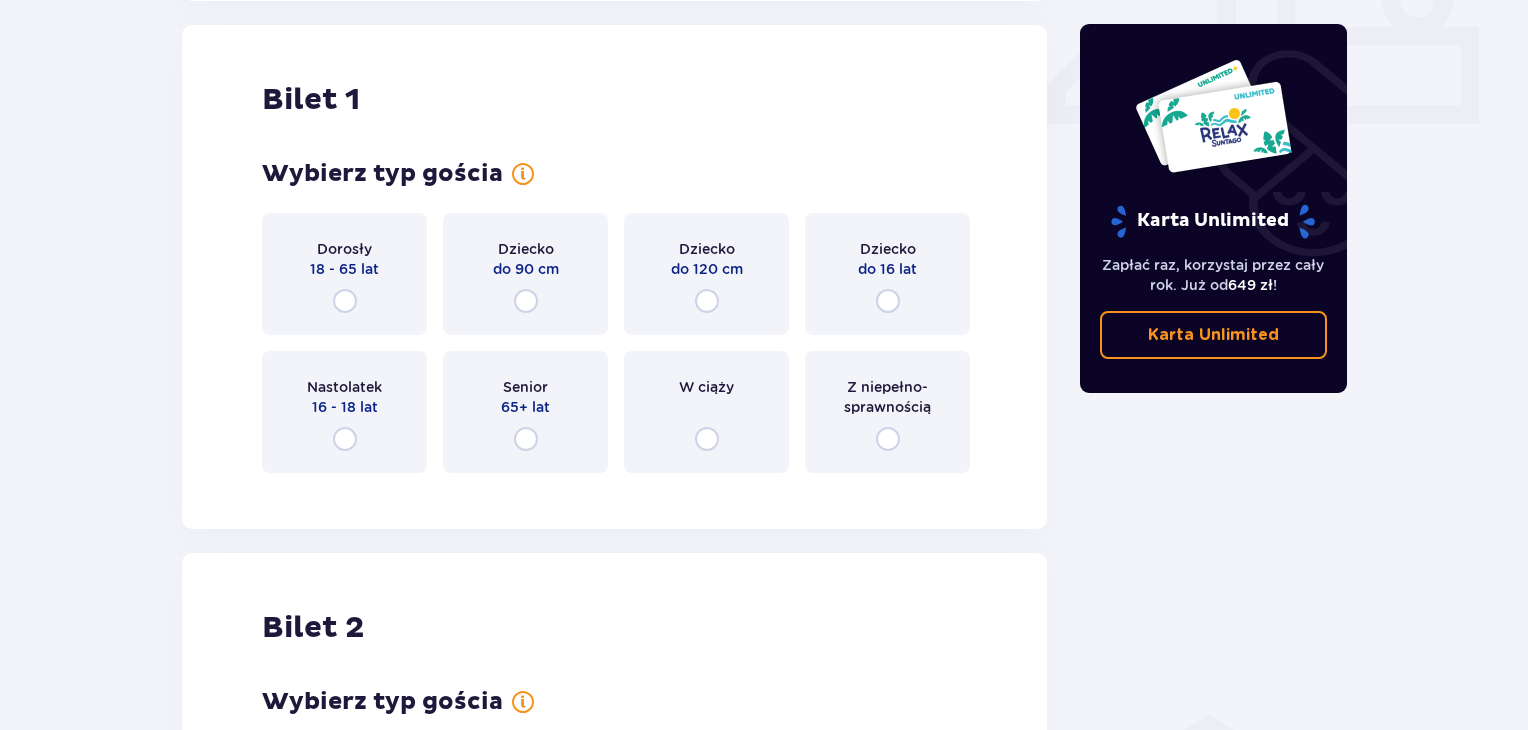 click on "Dorosły 18 - 65 lat" at bounding box center (344, 274) 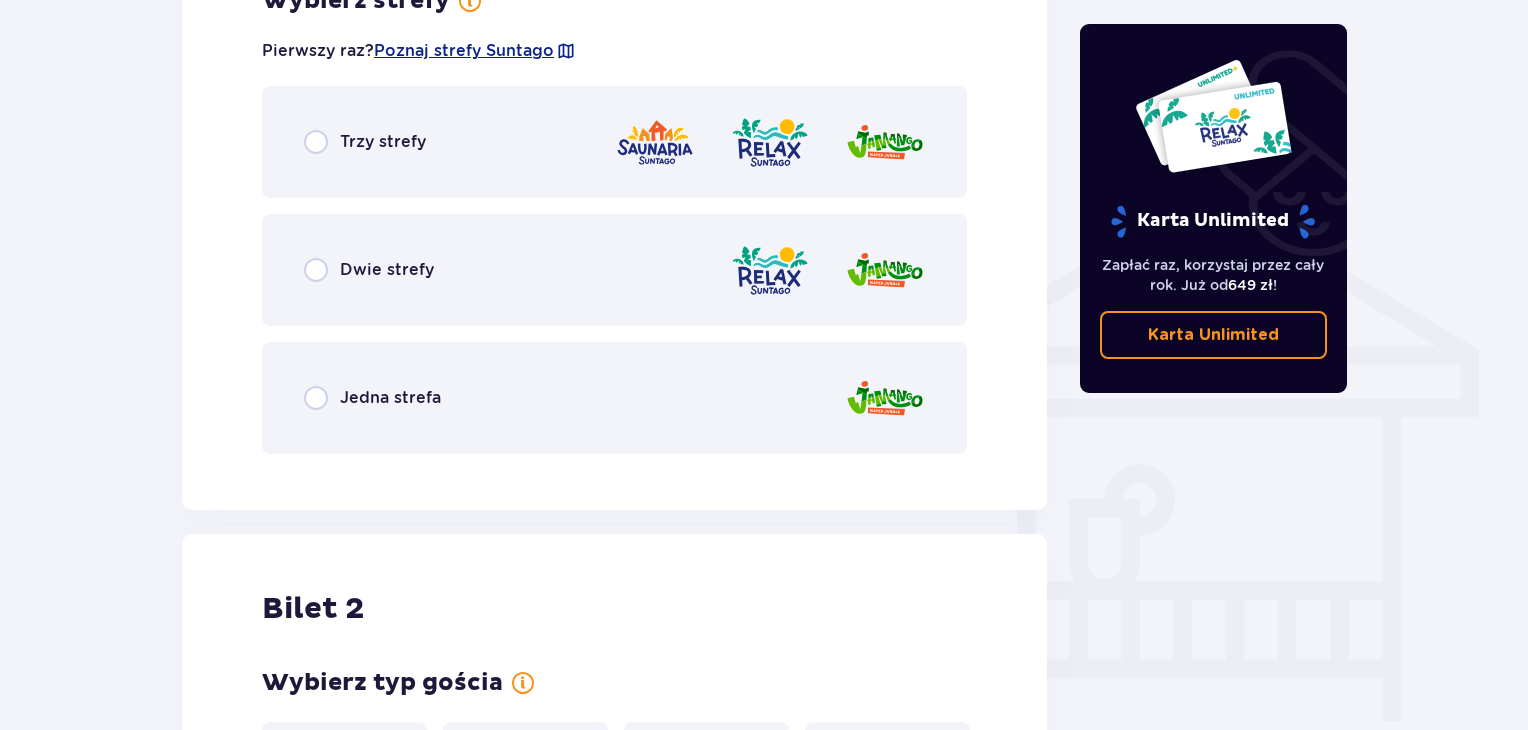 scroll, scrollTop: 1433, scrollLeft: 0, axis: vertical 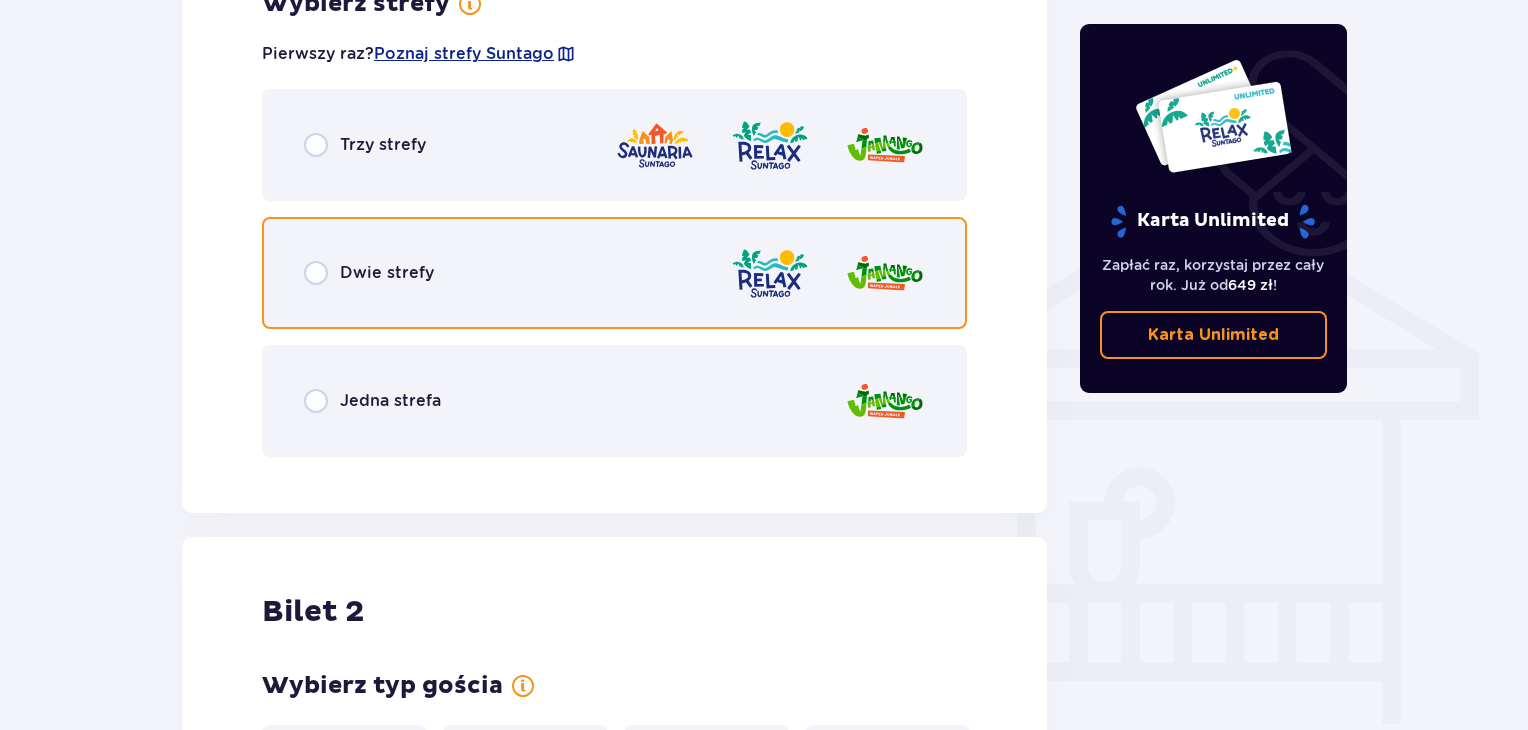 click at bounding box center (316, 273) 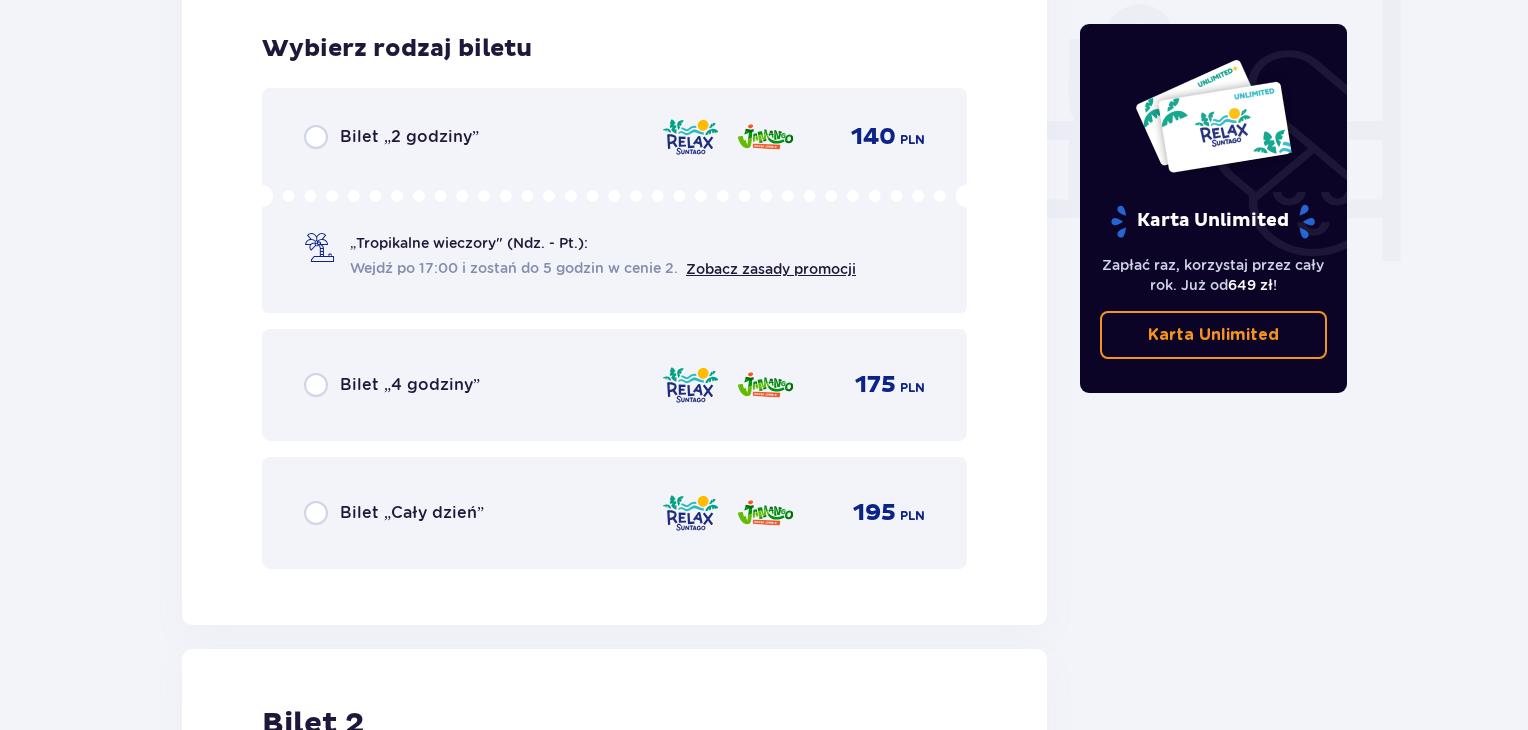 scroll, scrollTop: 1905, scrollLeft: 0, axis: vertical 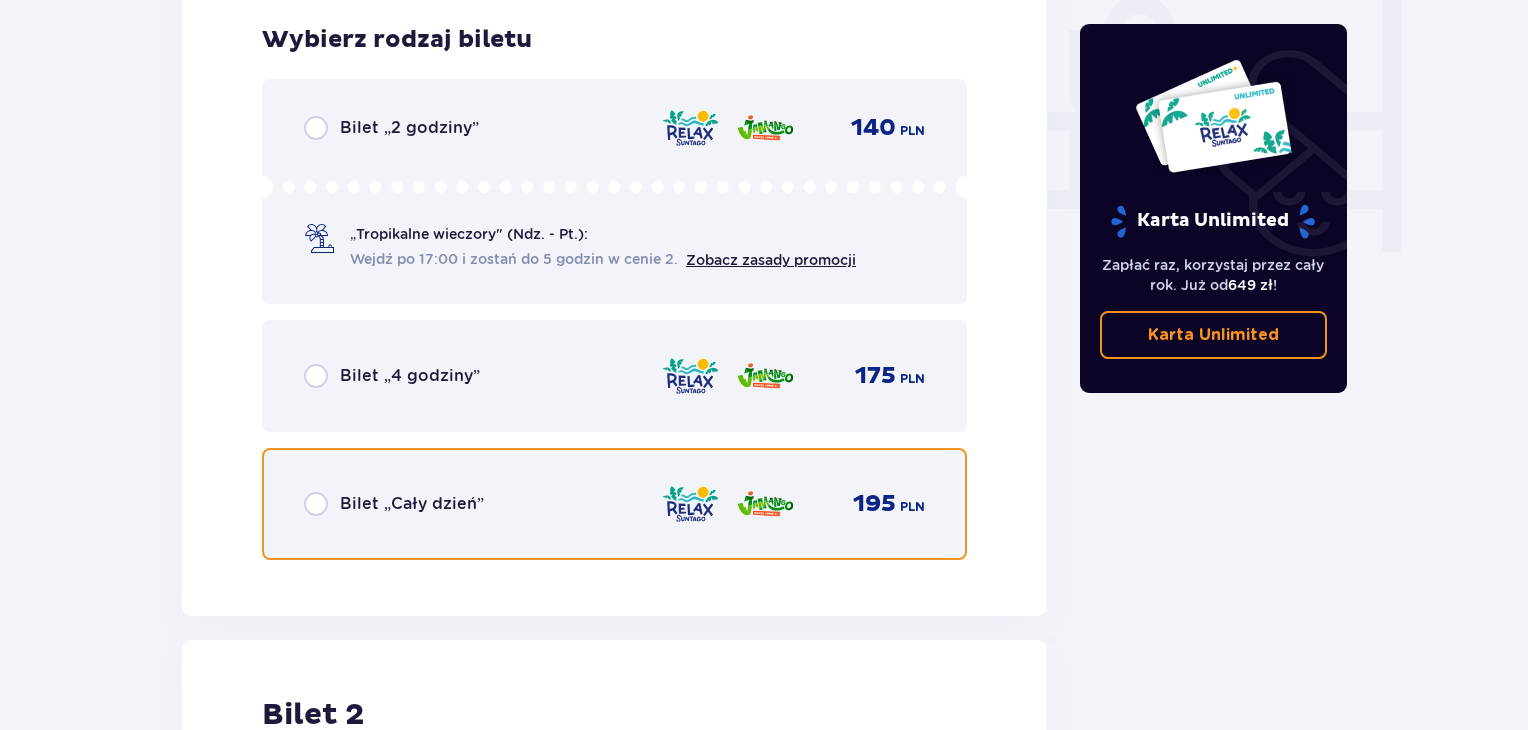 click at bounding box center (316, 504) 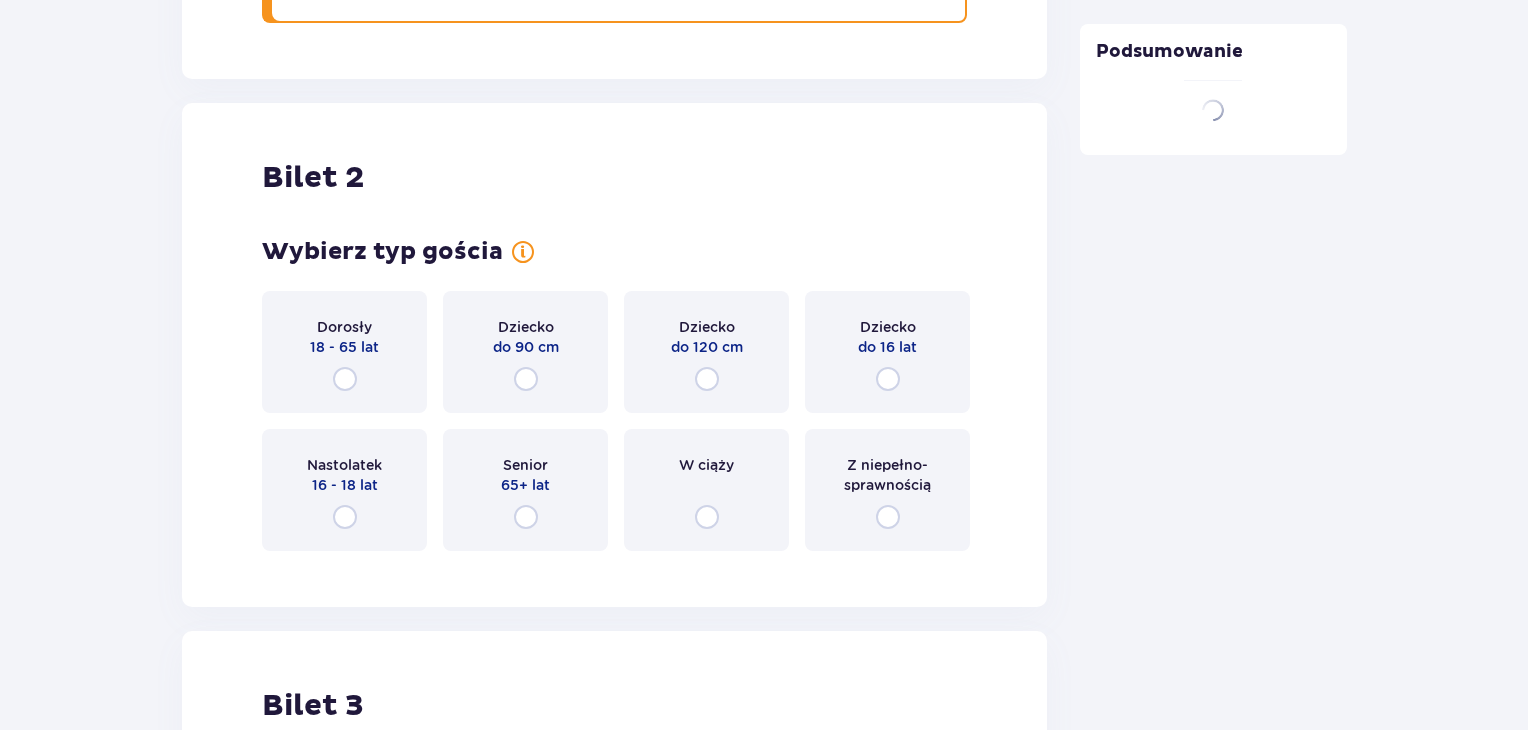 scroll, scrollTop: 2519, scrollLeft: 0, axis: vertical 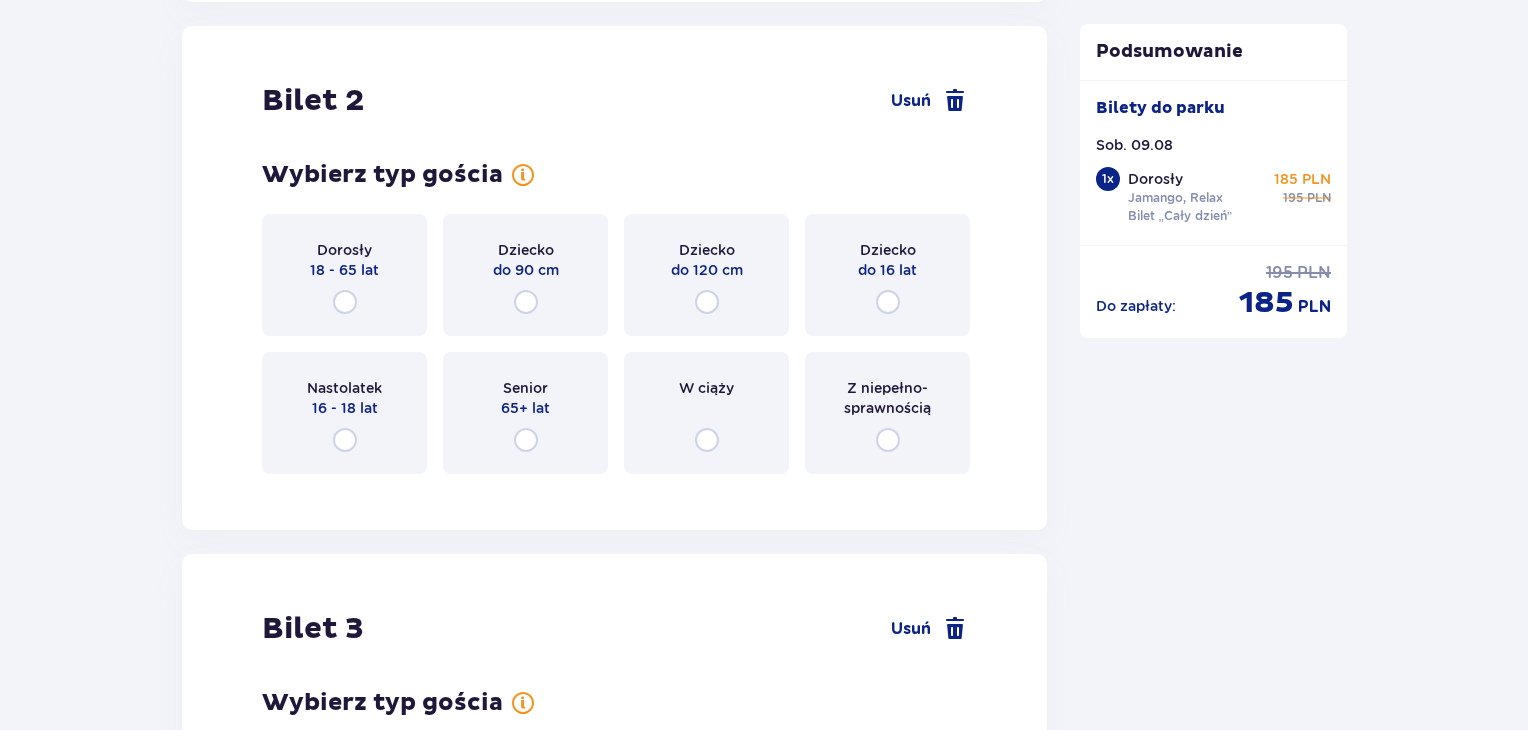 click on "Dorosły 18 - 65 lat" at bounding box center [344, 275] 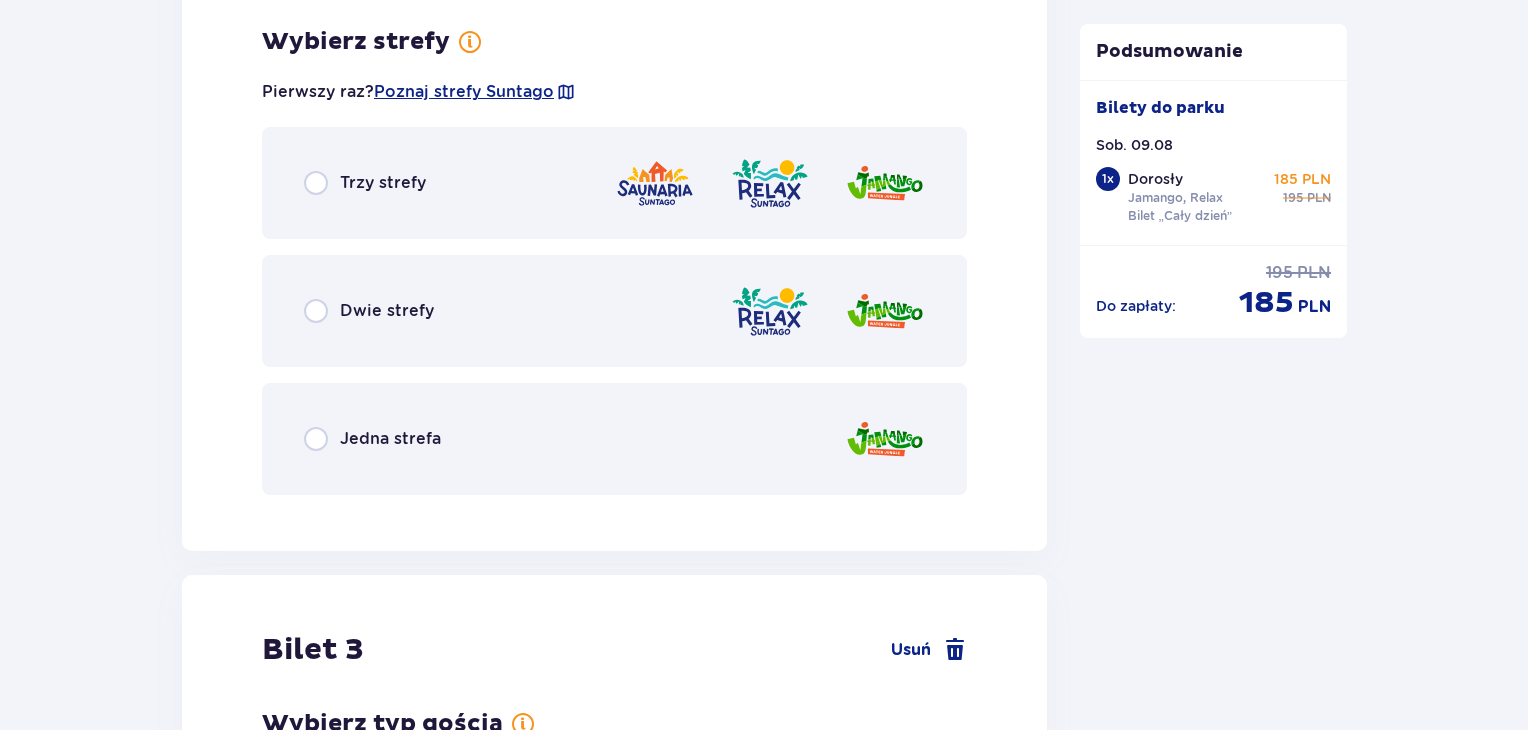 scroll, scrollTop: 3007, scrollLeft: 0, axis: vertical 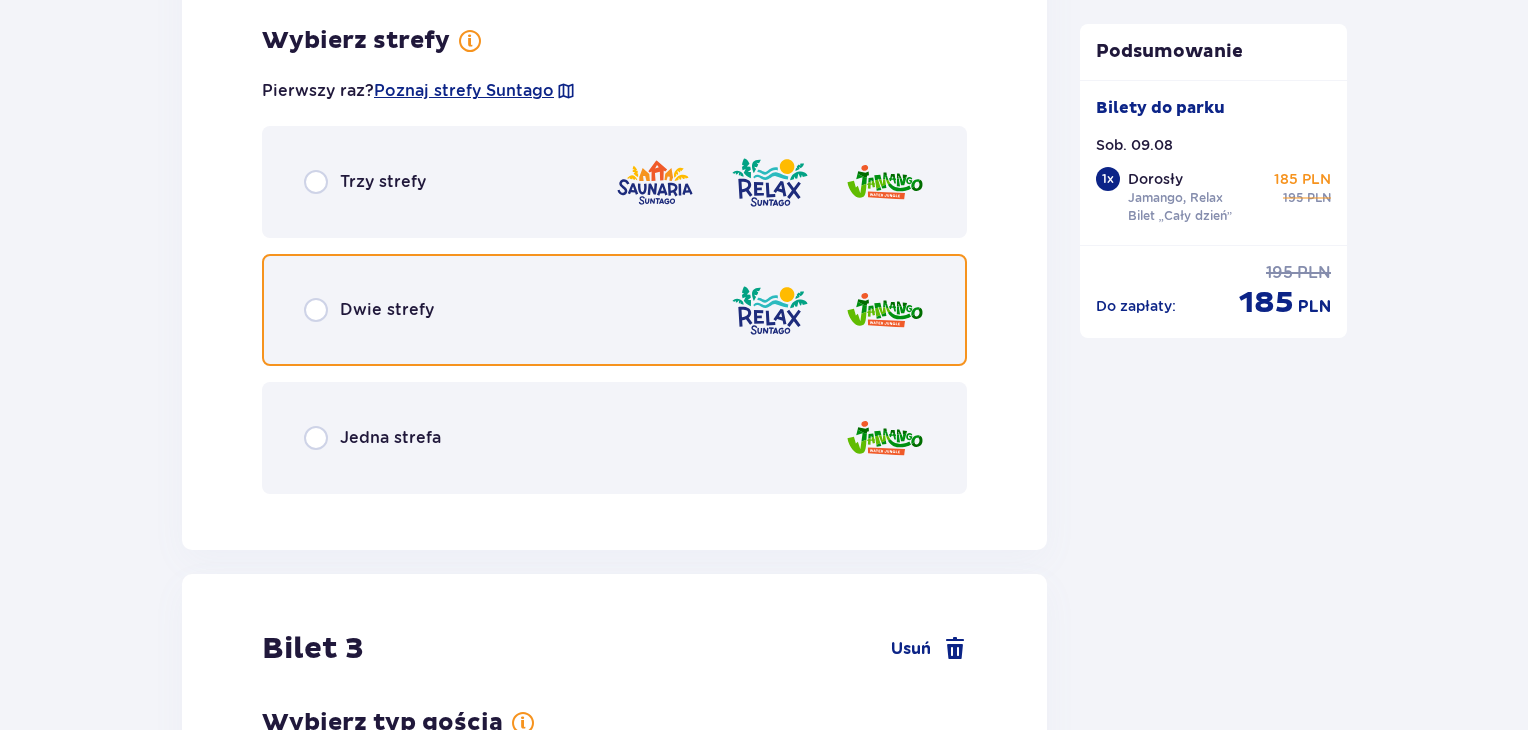 click at bounding box center [316, 310] 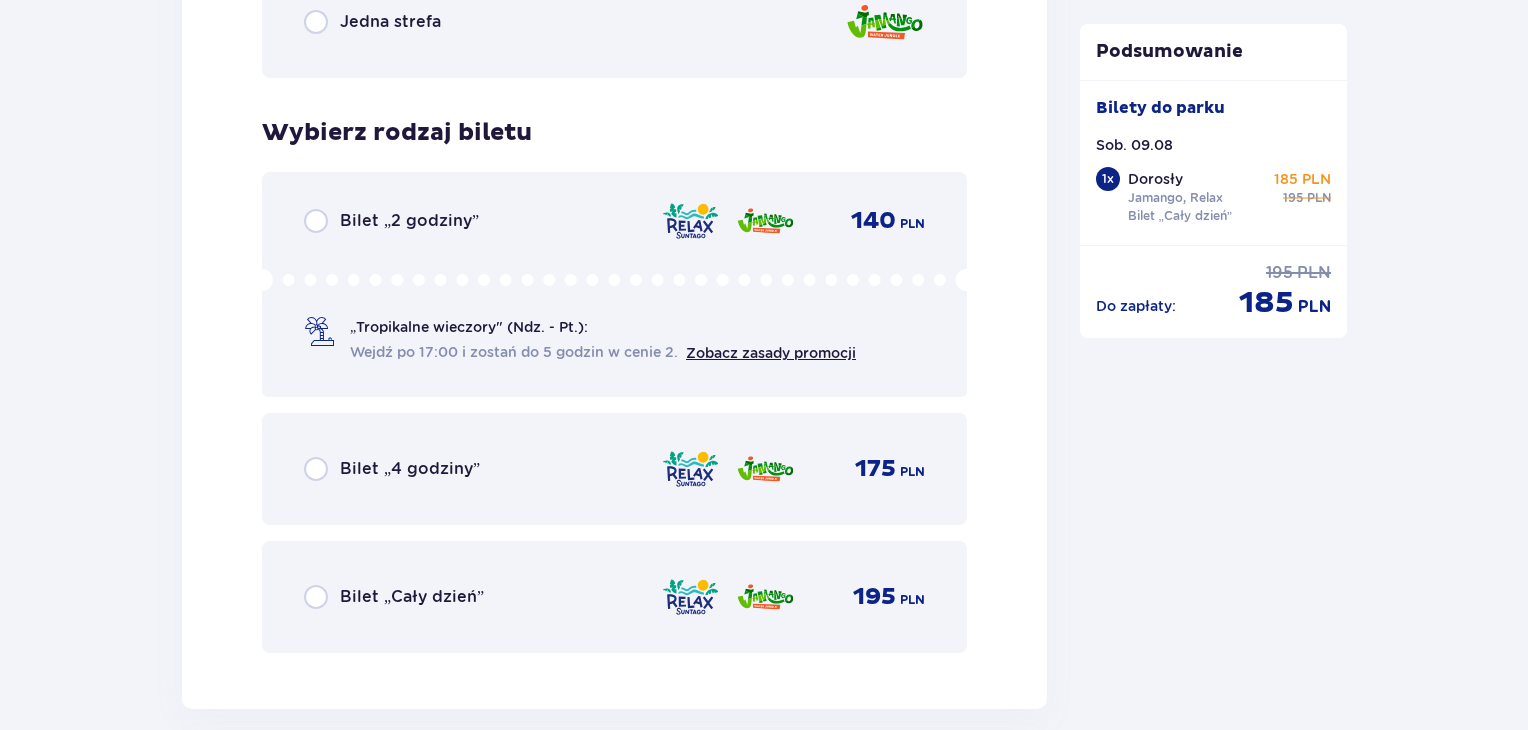 scroll, scrollTop: 3515, scrollLeft: 0, axis: vertical 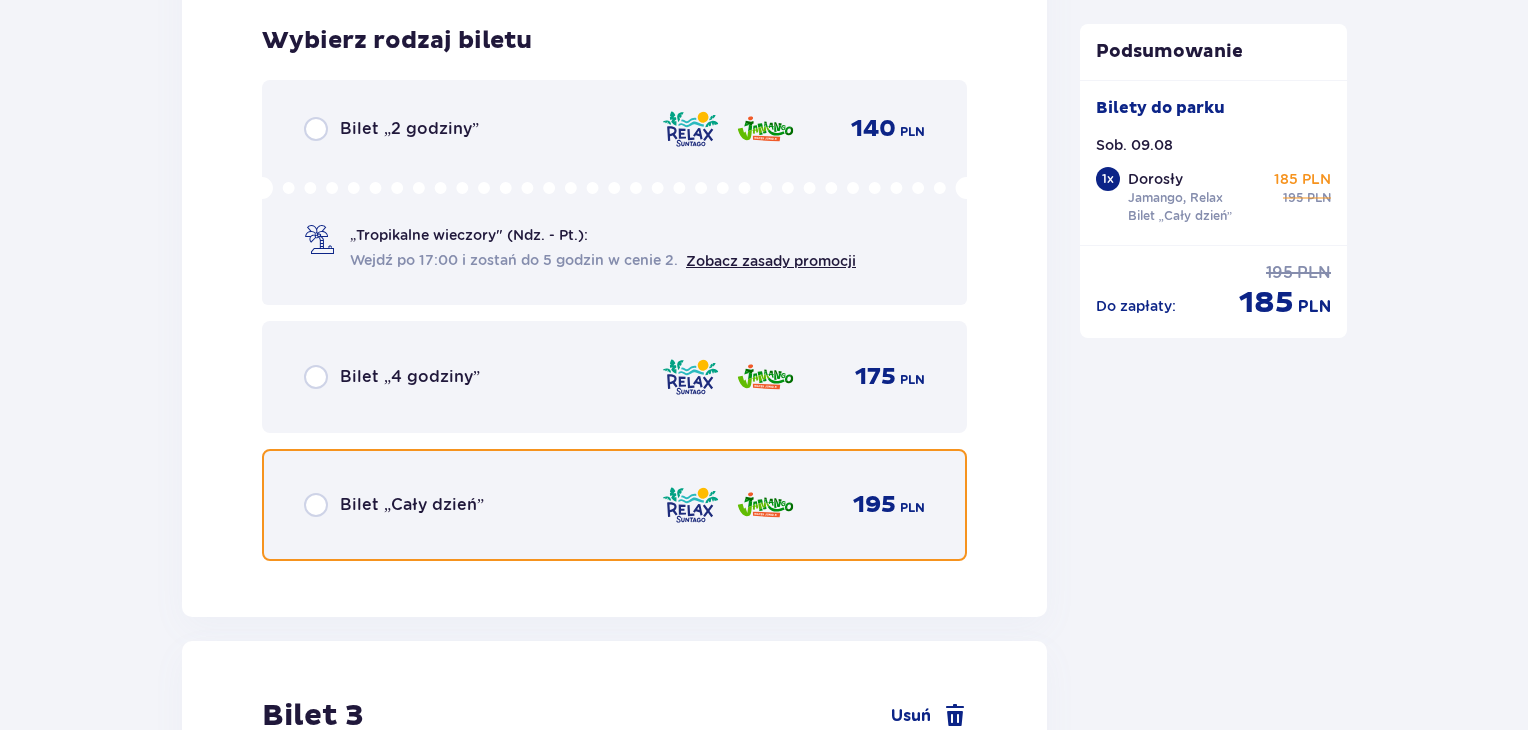 click at bounding box center (316, 505) 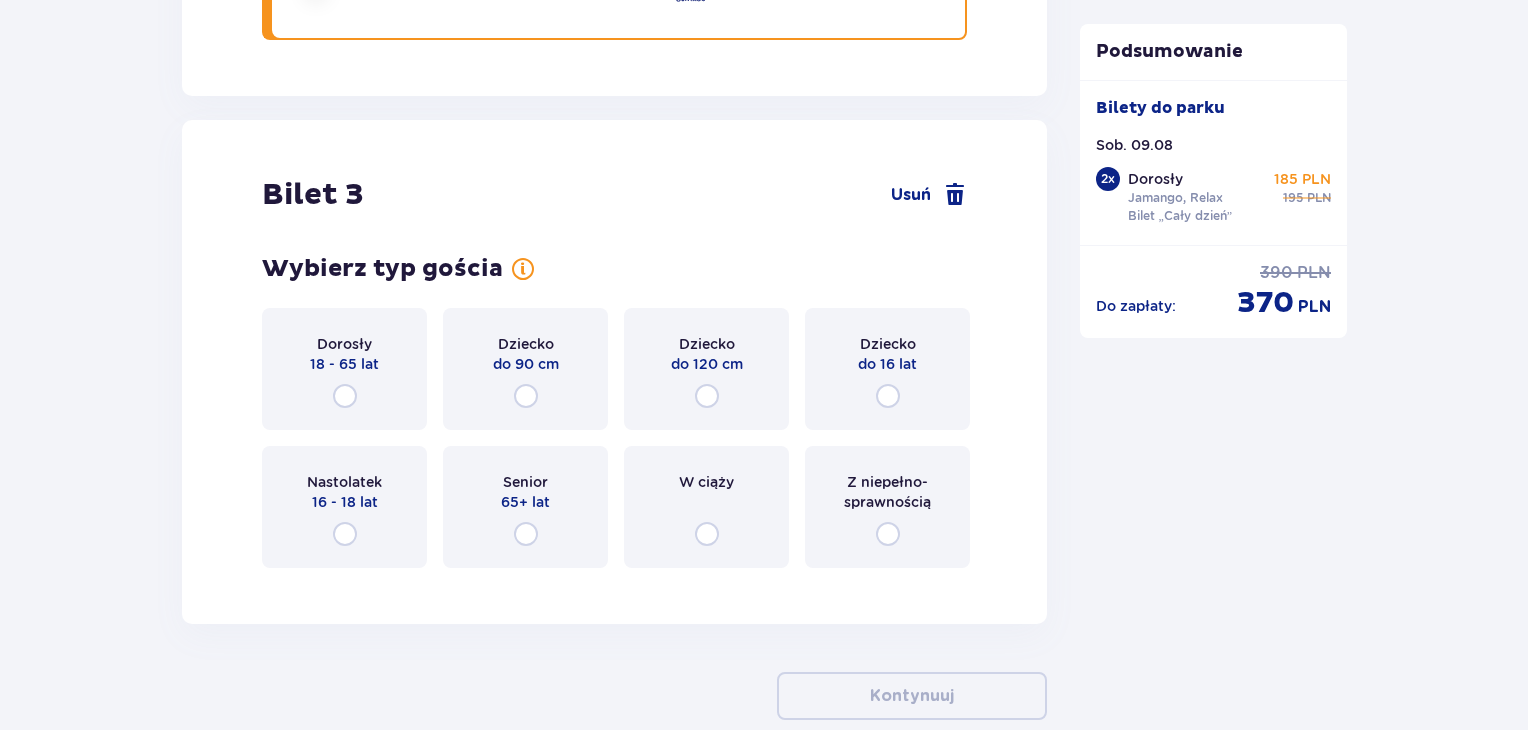 scroll, scrollTop: 4129, scrollLeft: 0, axis: vertical 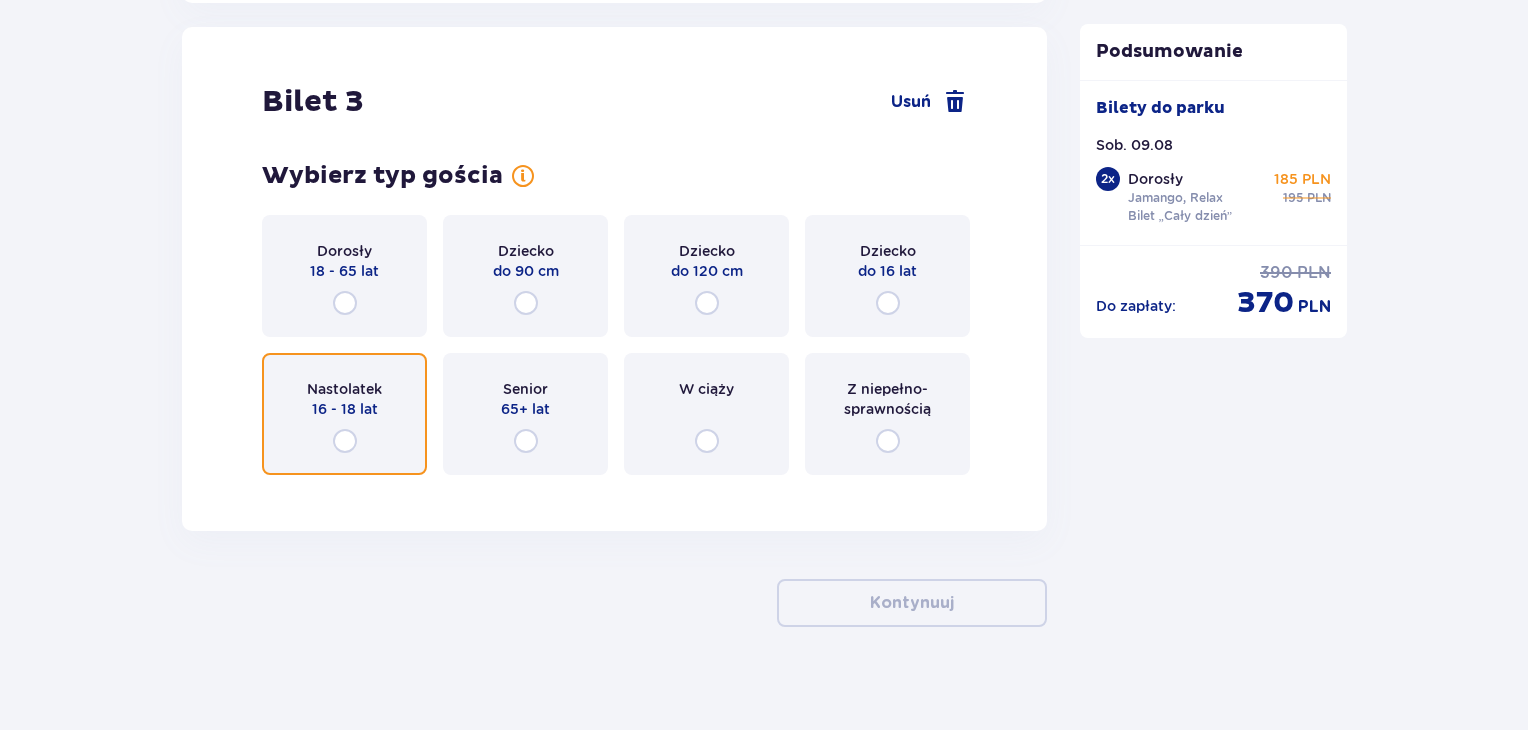 click at bounding box center [345, 441] 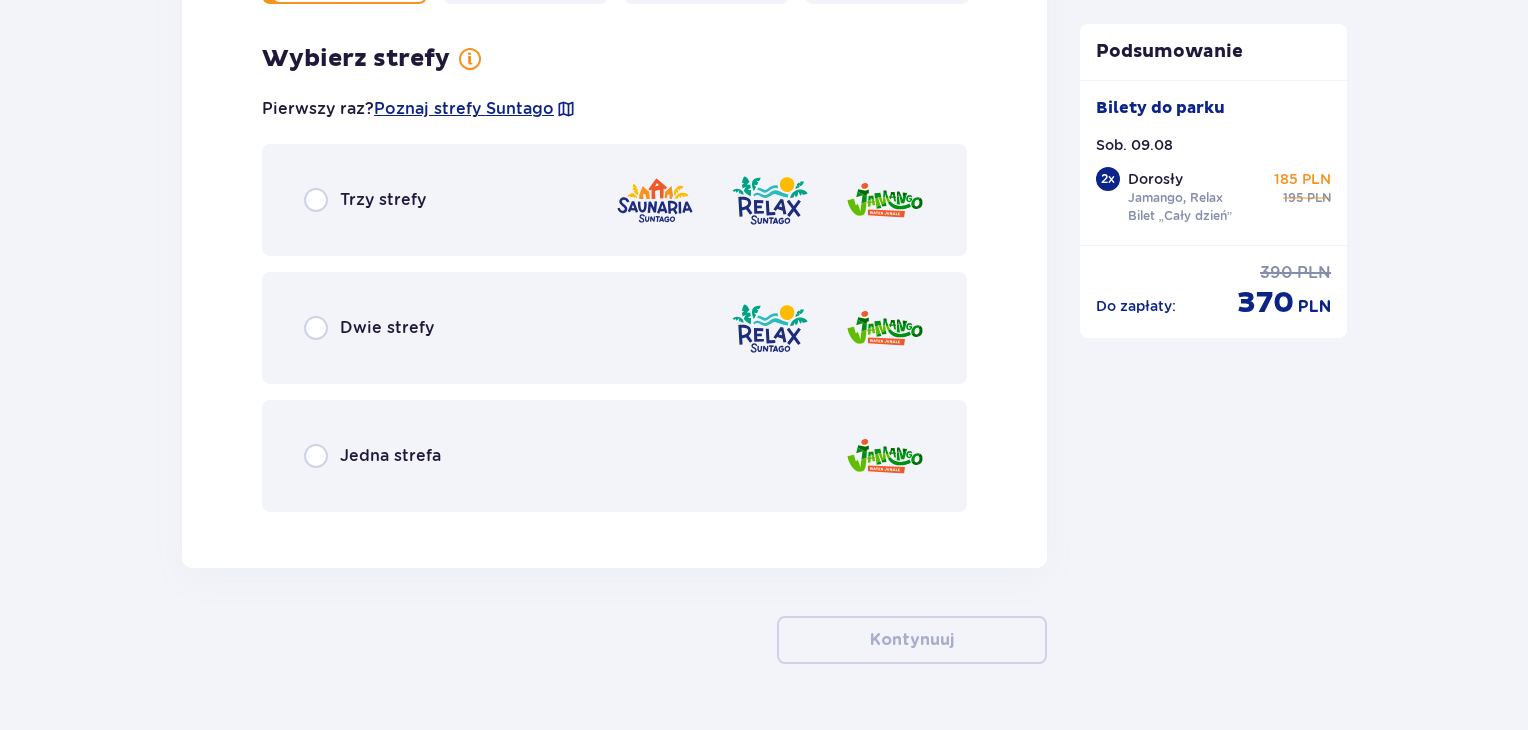 scroll, scrollTop: 4617, scrollLeft: 0, axis: vertical 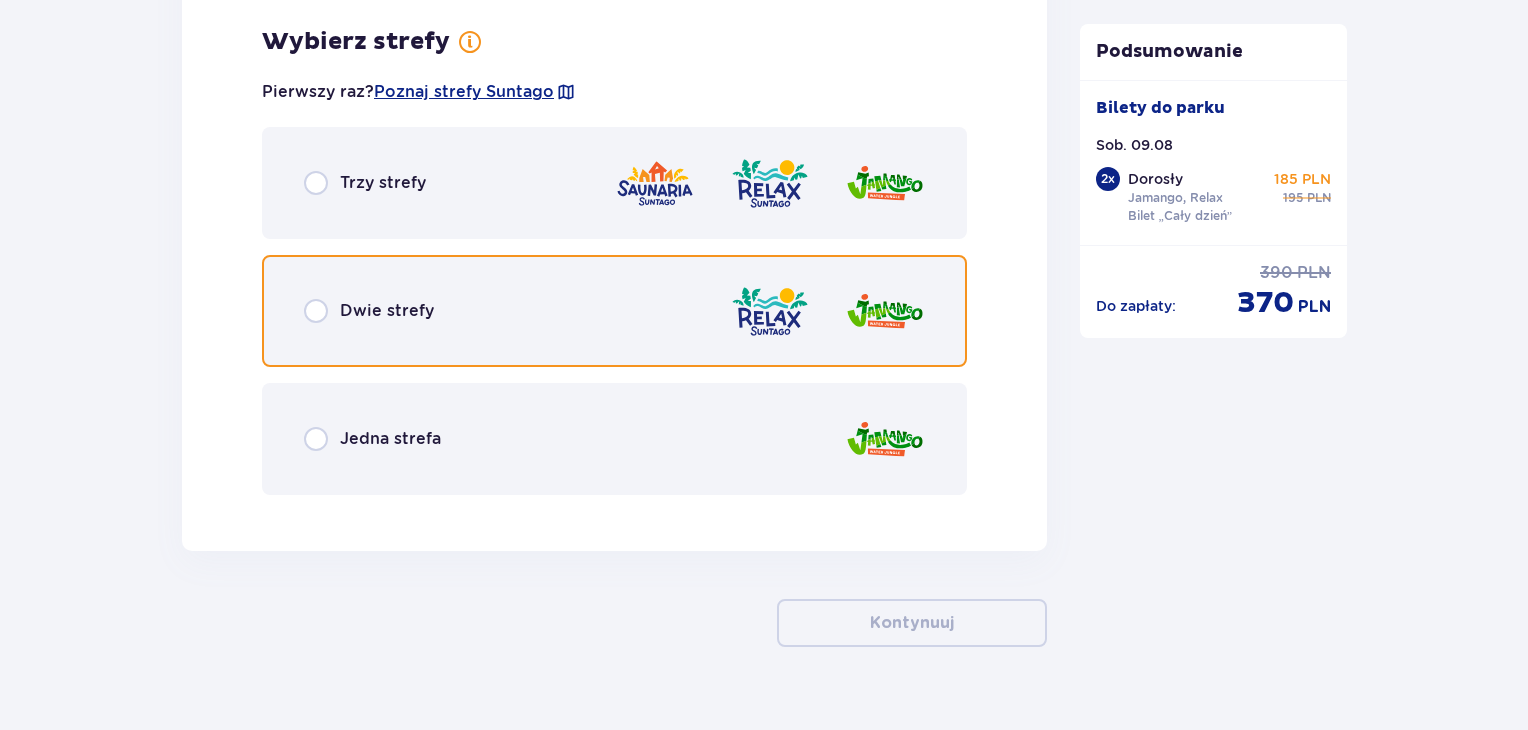 click at bounding box center [316, 311] 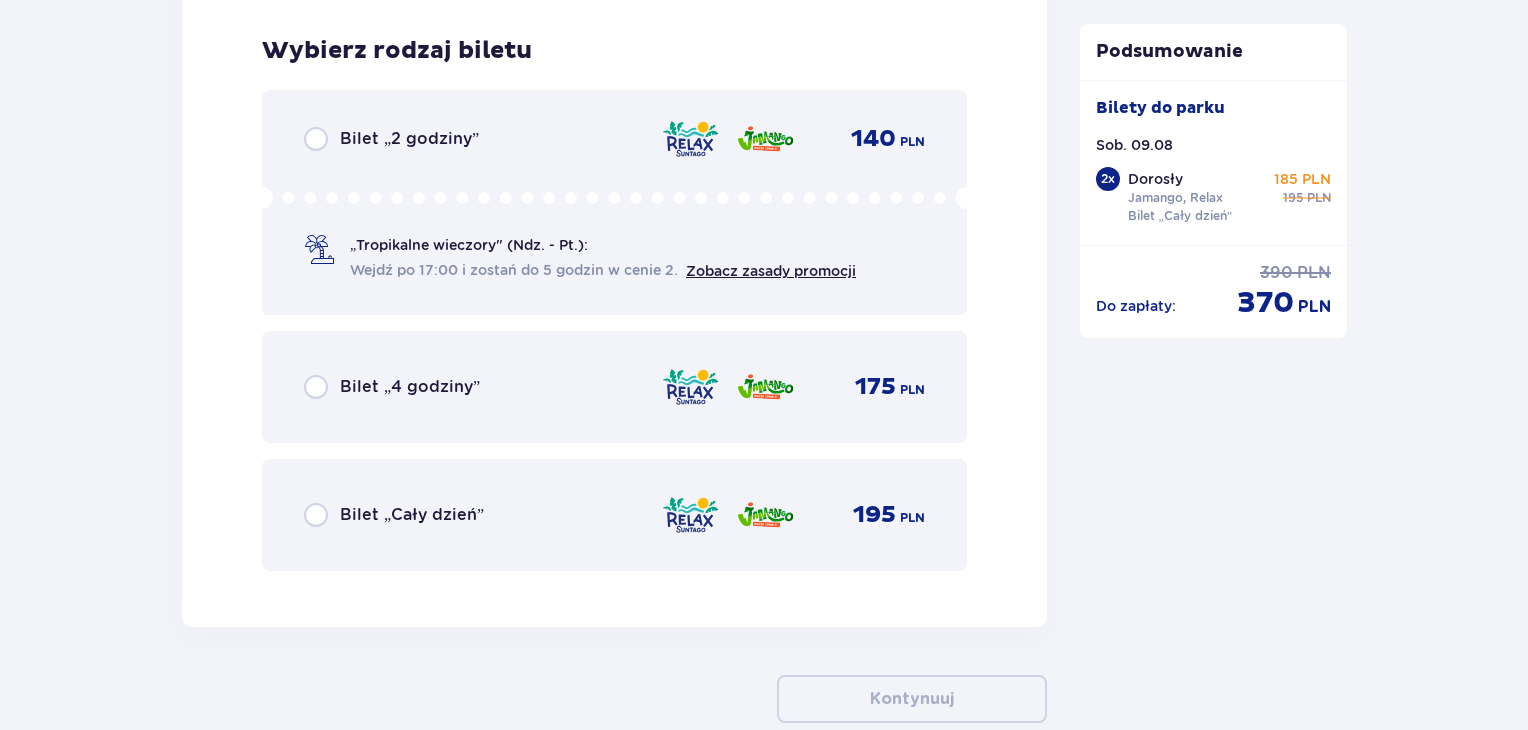 scroll, scrollTop: 5125, scrollLeft: 0, axis: vertical 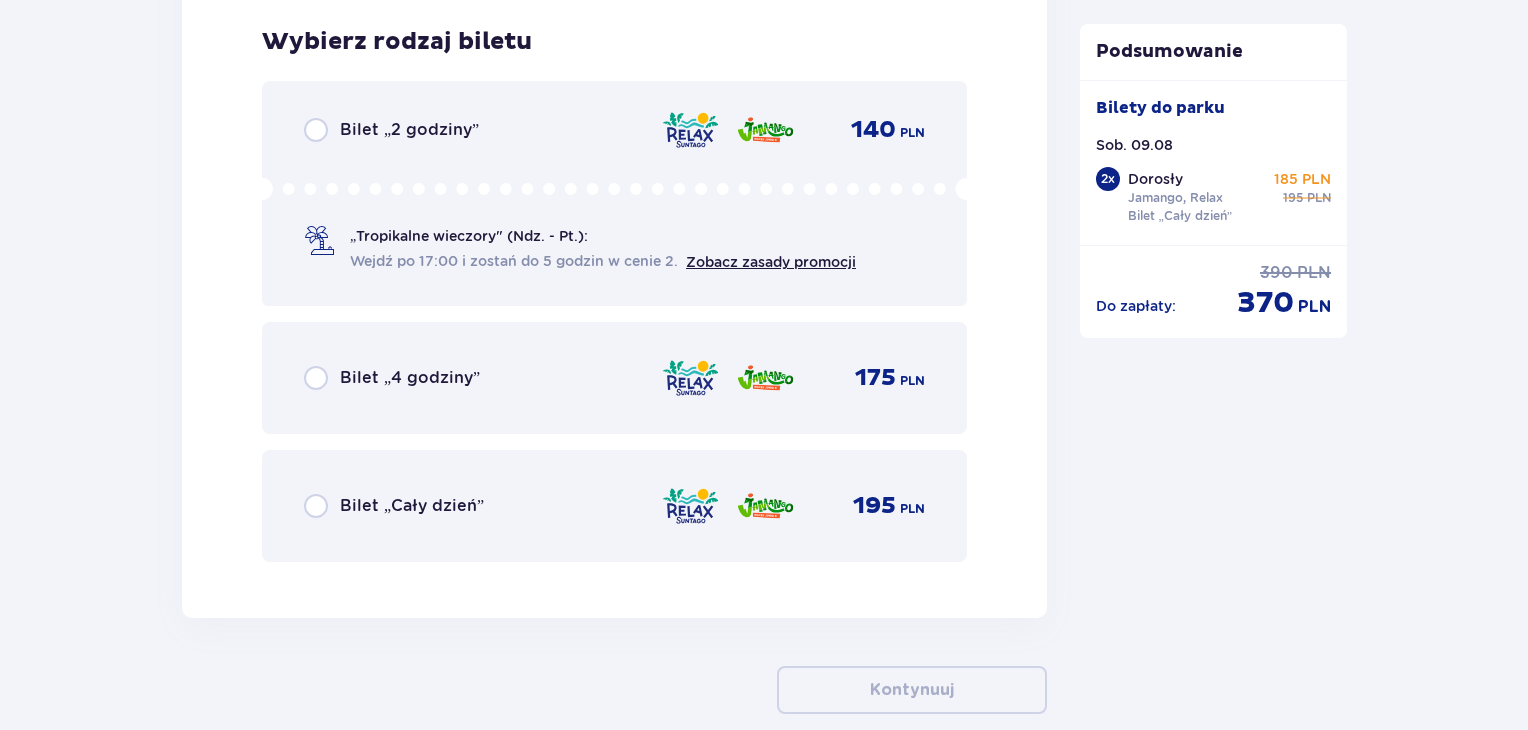 click on "Bilet „Cały dzień”" at bounding box center (394, 506) 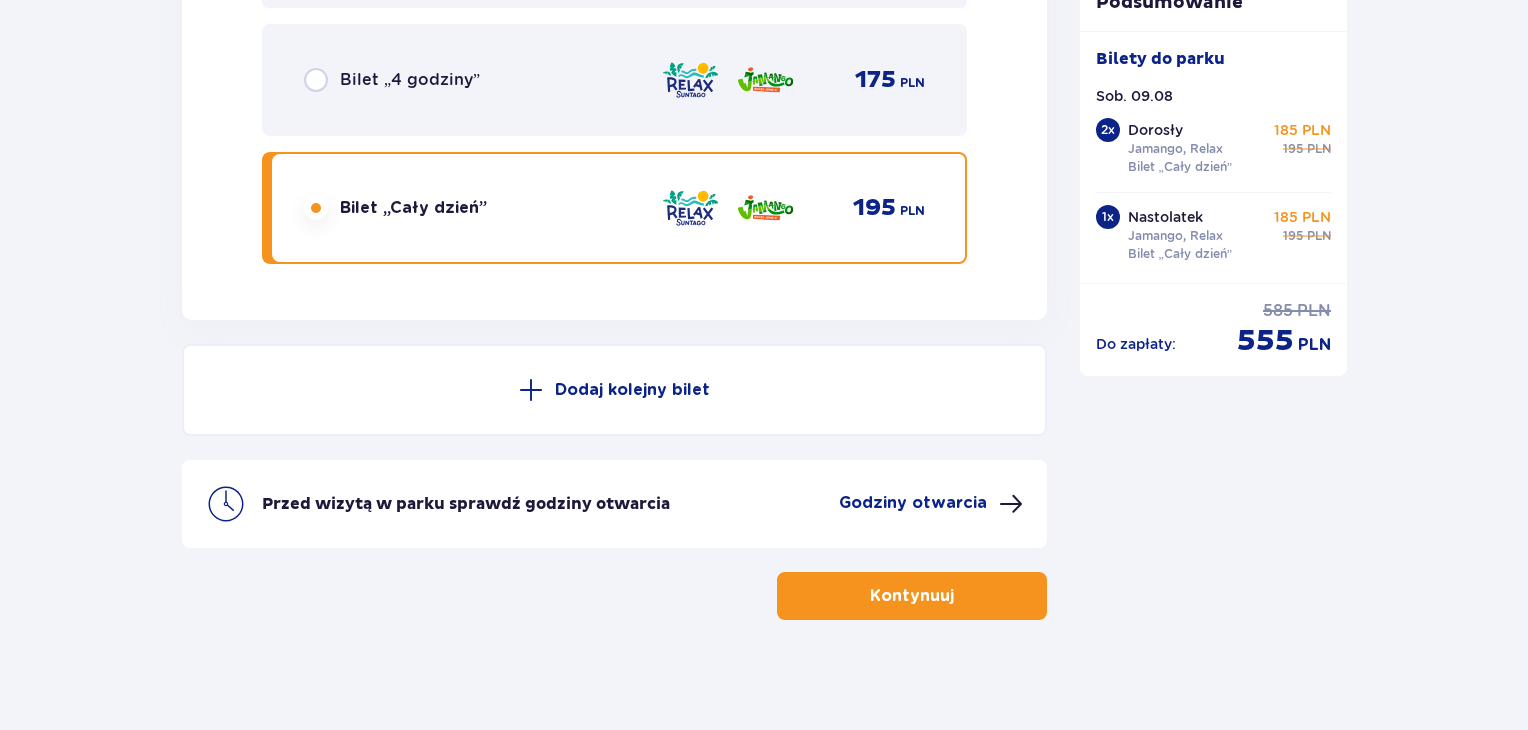 scroll, scrollTop: 5428, scrollLeft: 0, axis: vertical 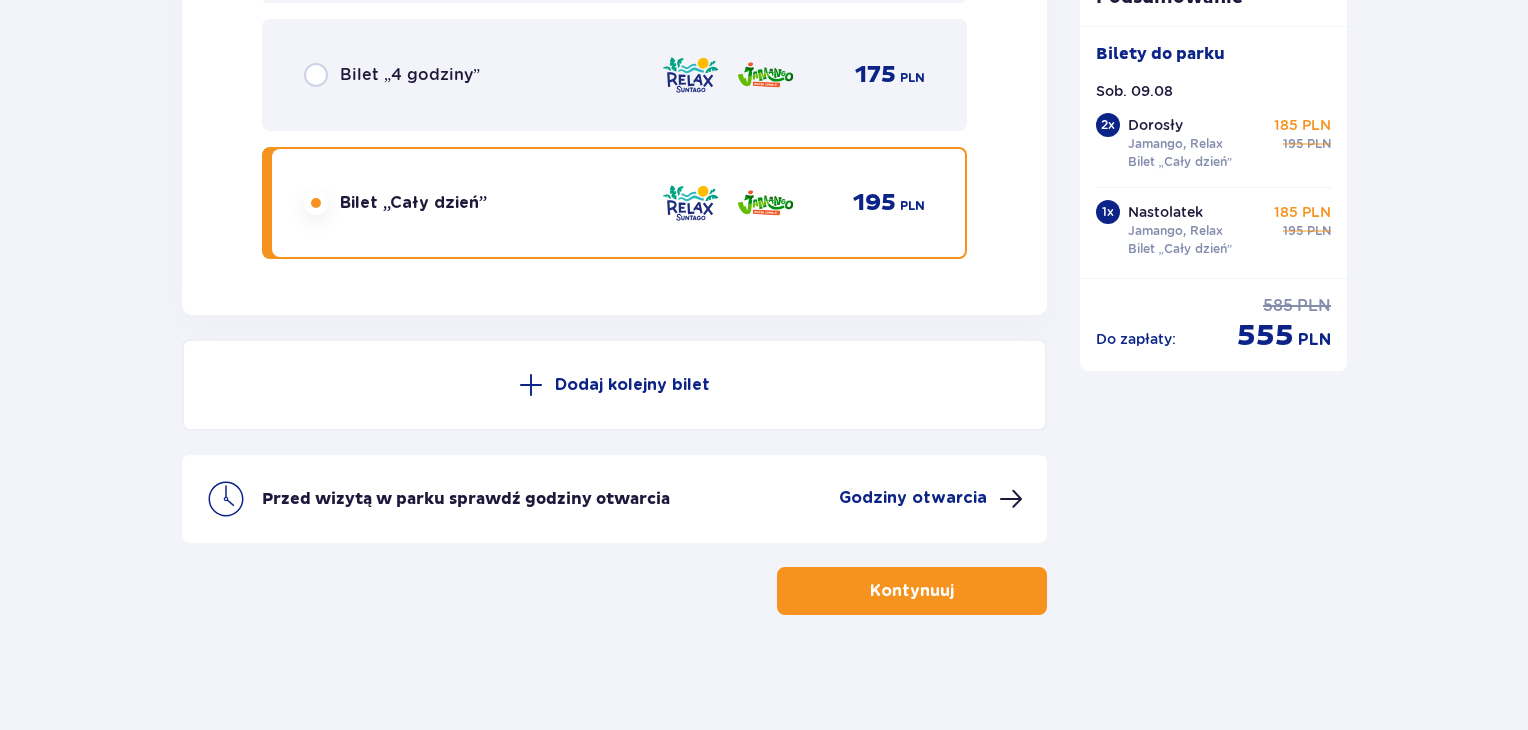 click on "Kontynuuj" at bounding box center (912, 591) 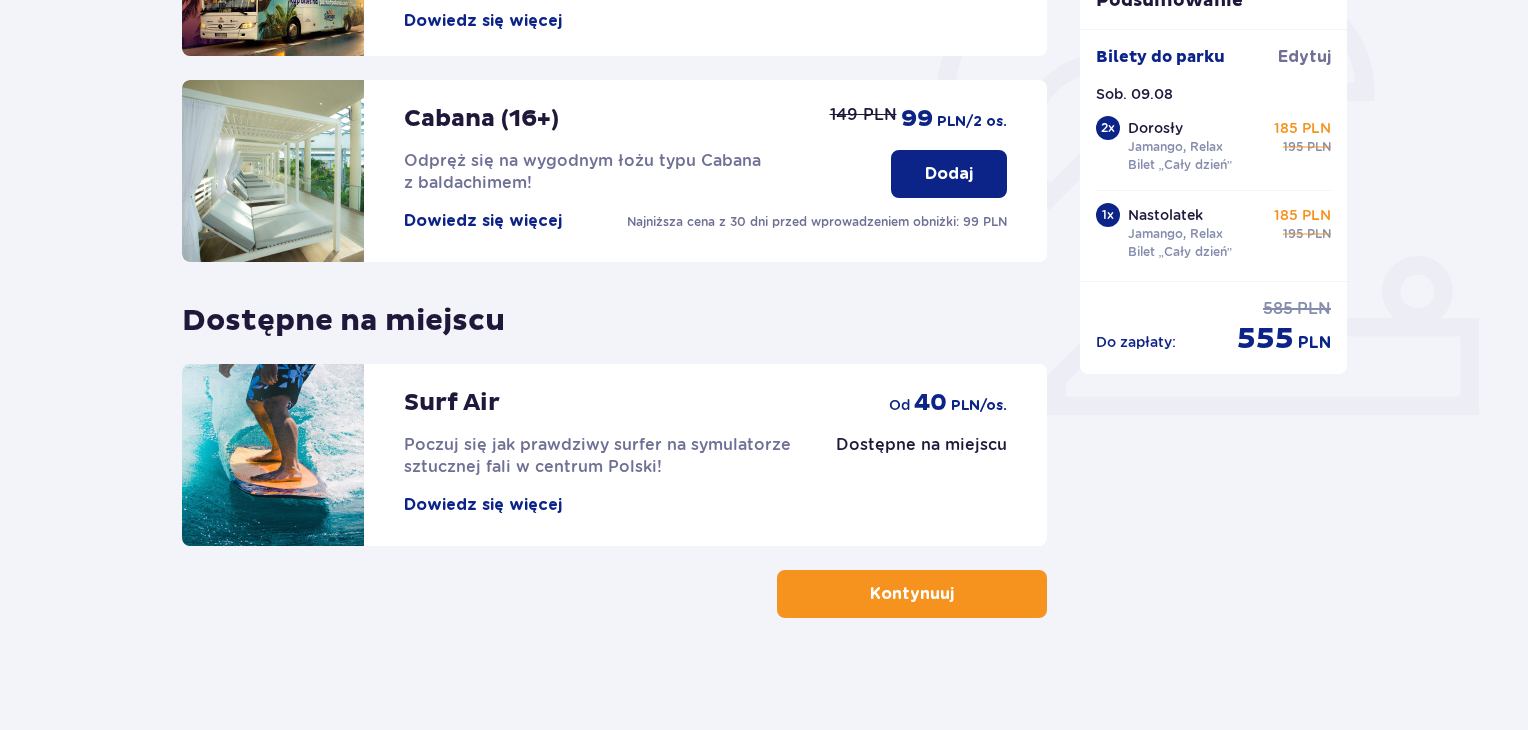 scroll, scrollTop: 626, scrollLeft: 0, axis: vertical 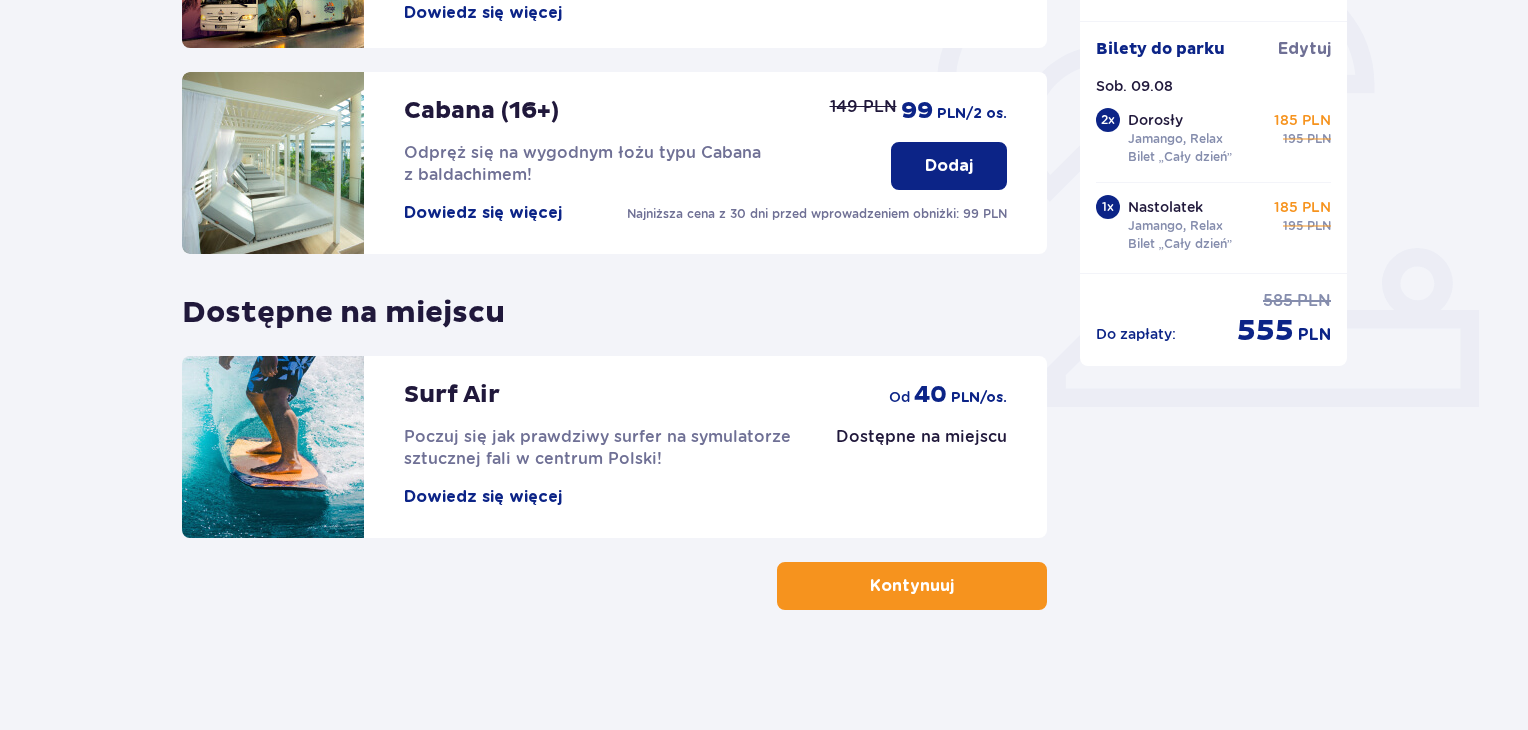 click on "Kontynuuj" at bounding box center (912, 586) 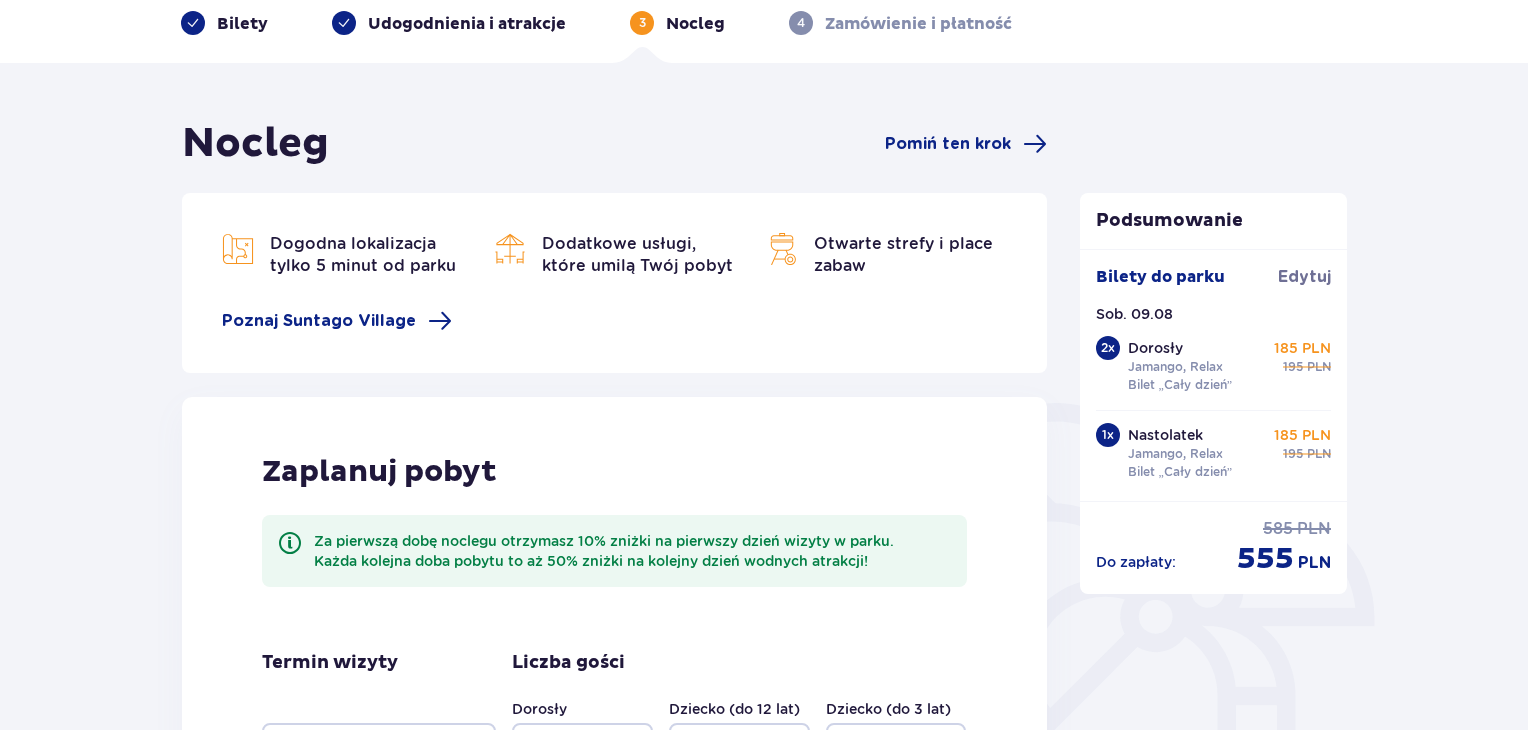 scroll, scrollTop: 472, scrollLeft: 0, axis: vertical 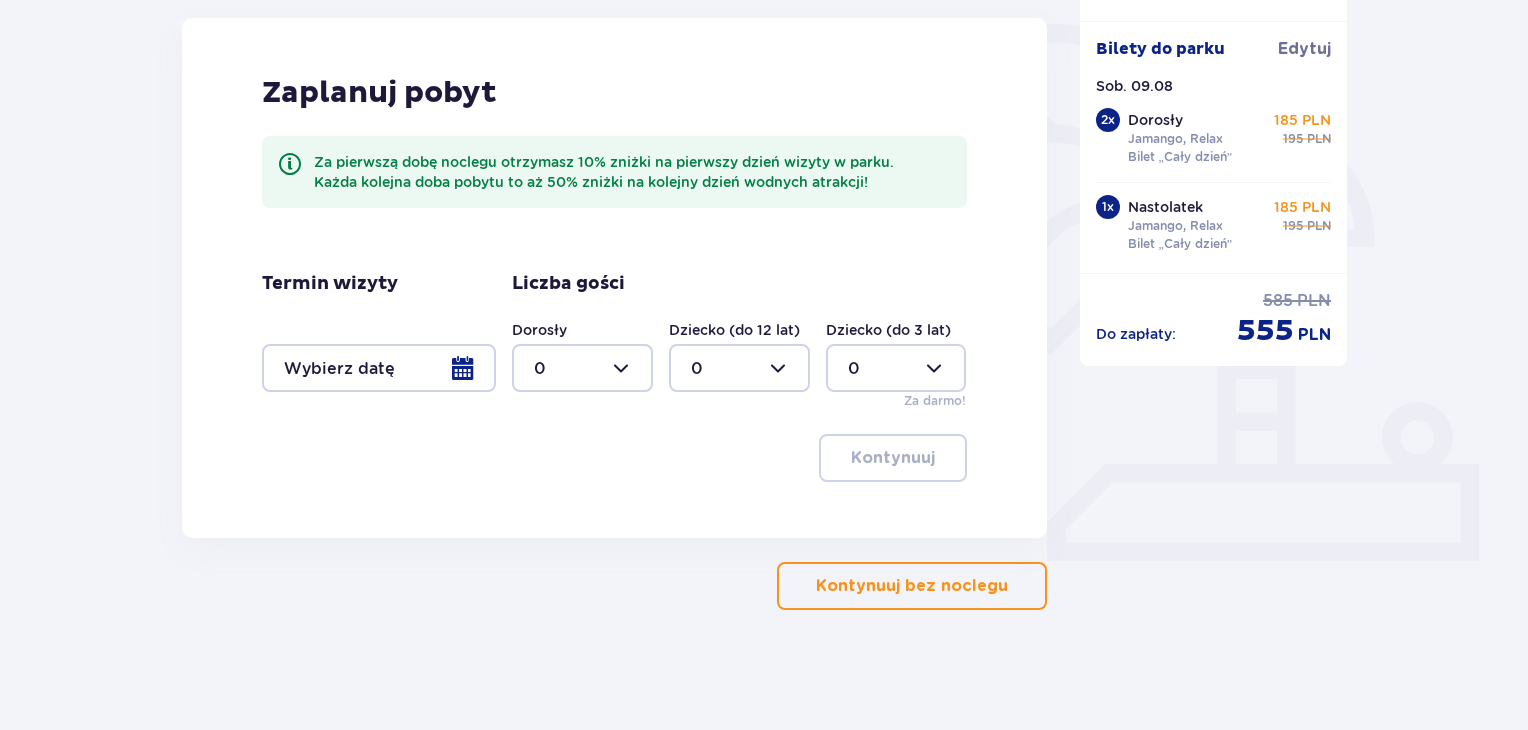 click on "Kontynuuj bez noclegu" at bounding box center [912, 586] 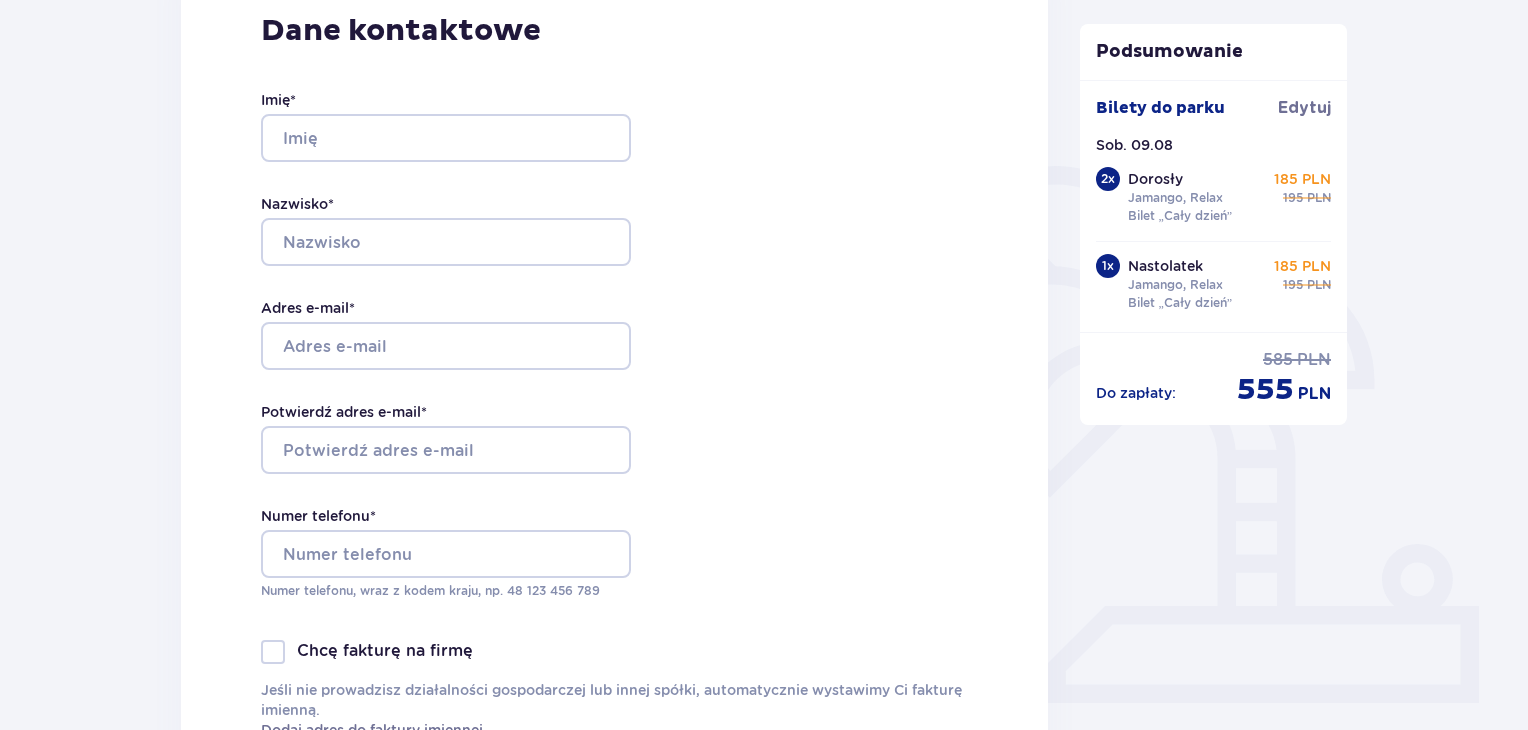 scroll, scrollTop: 327, scrollLeft: 0, axis: vertical 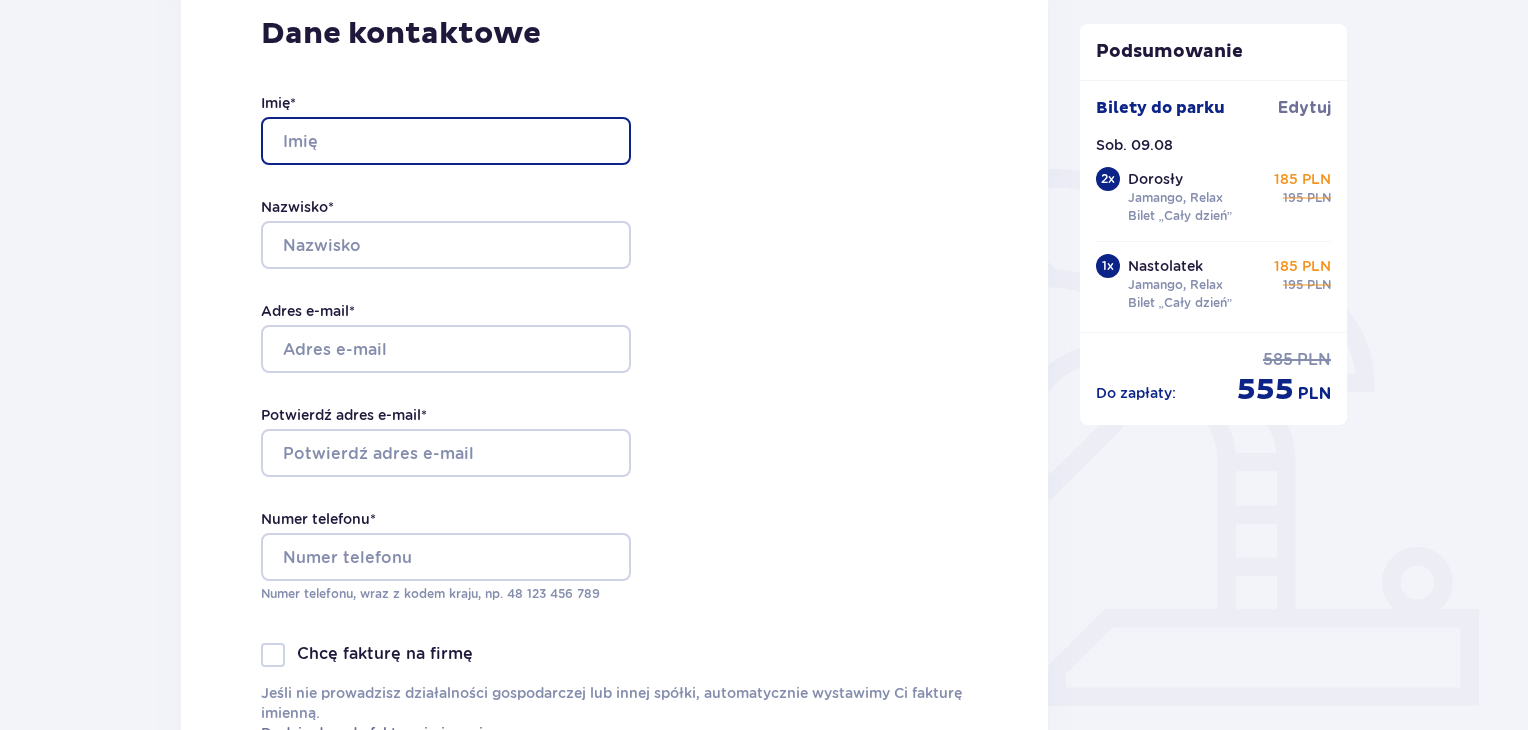 click on "Imię *" at bounding box center [446, 141] 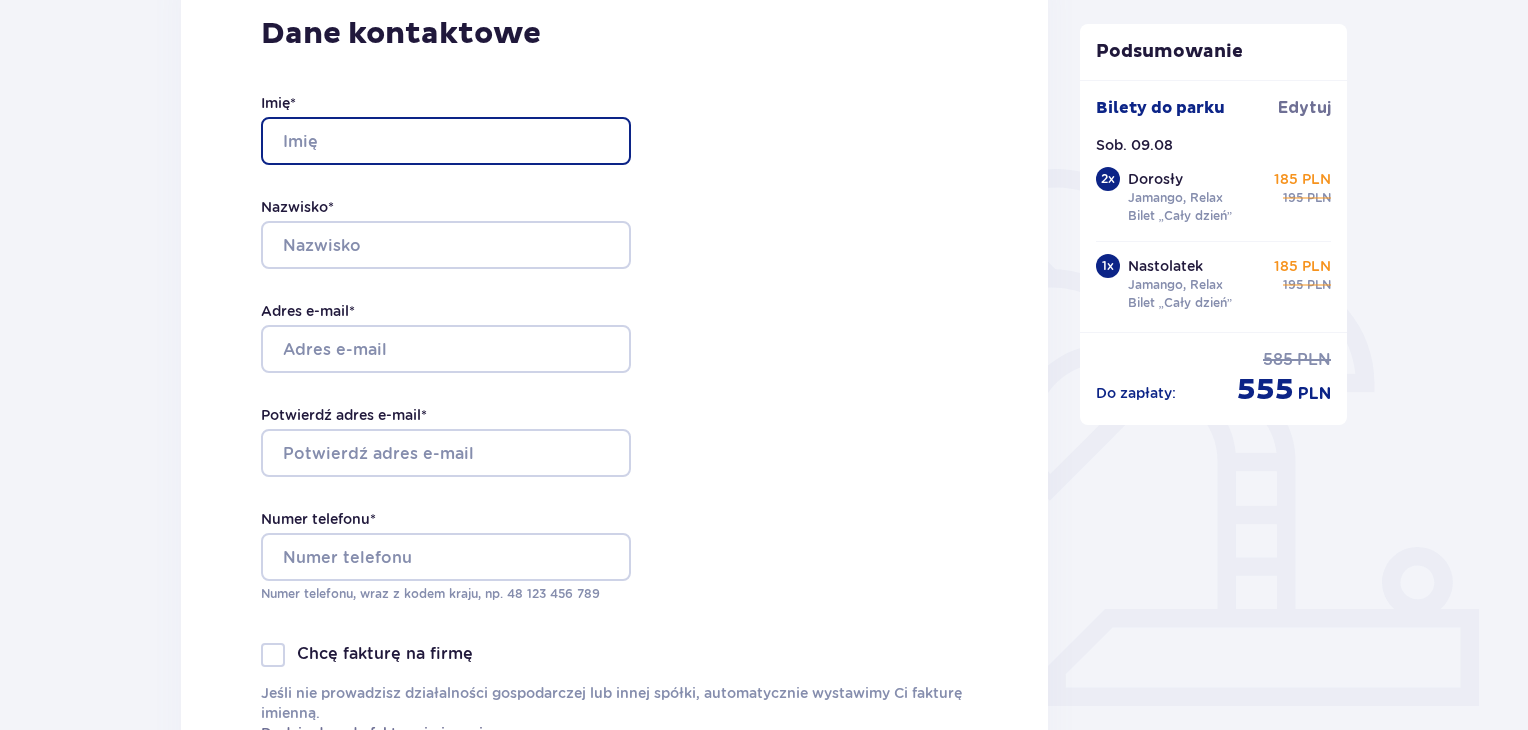 type on "[FIRST]" 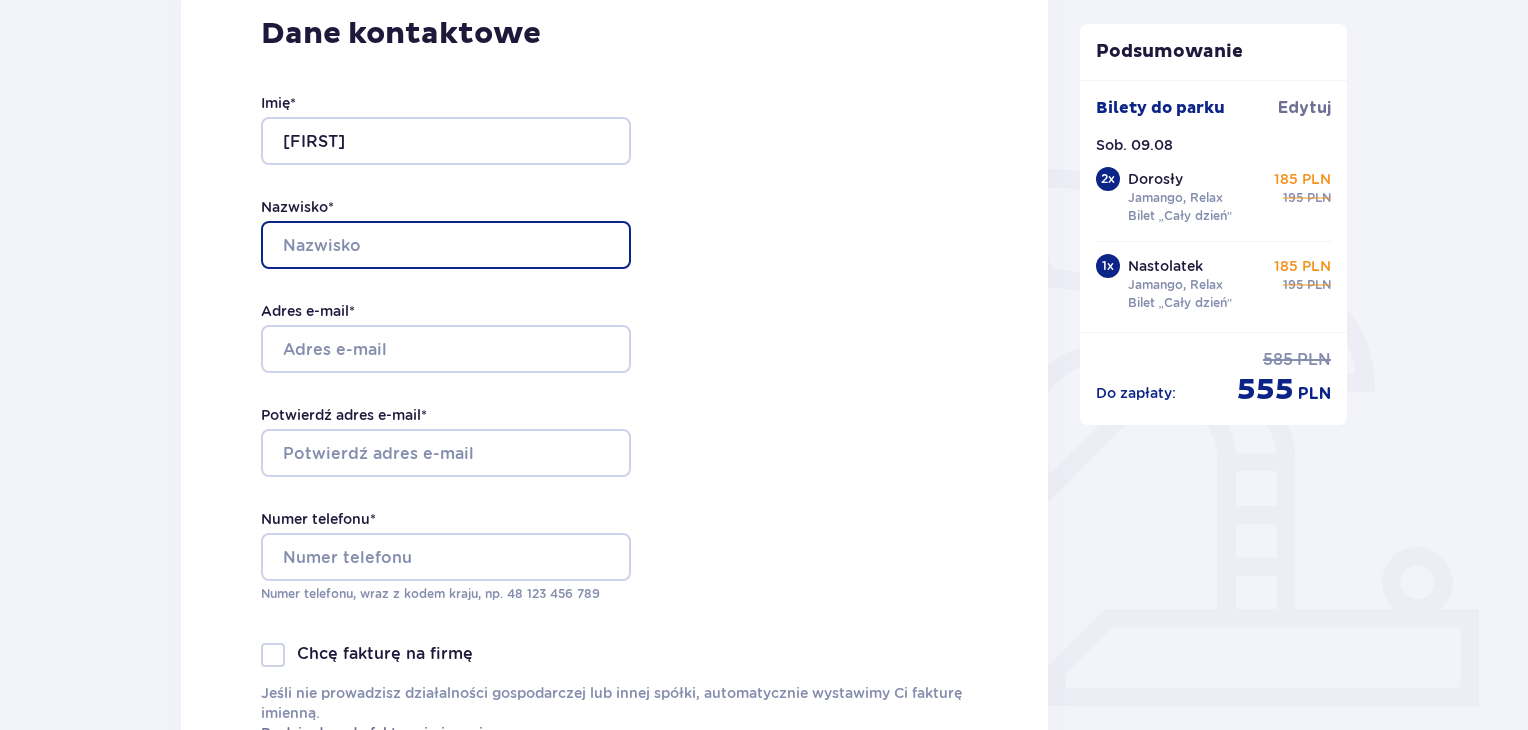 type on "[LAST]" 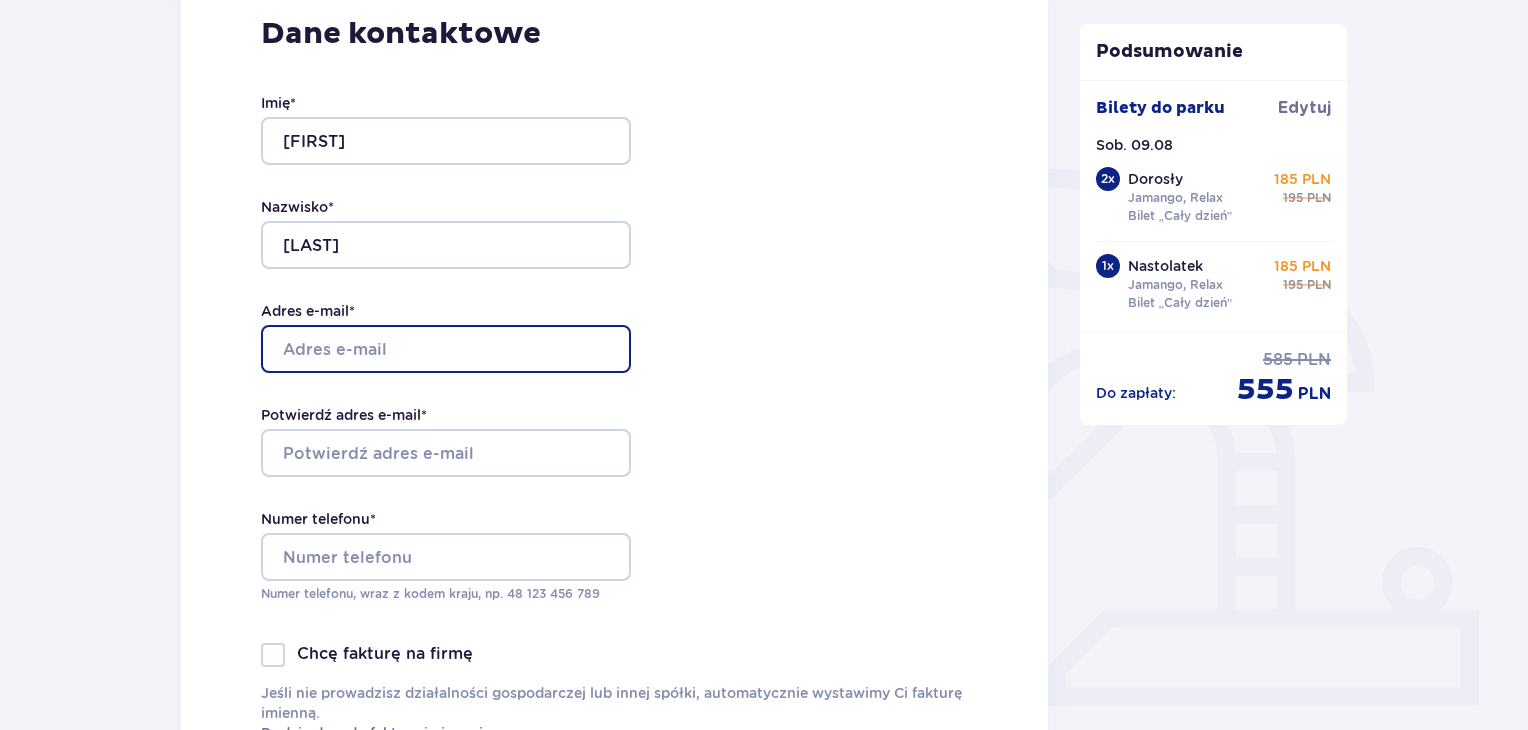 type on "[EMAIL]" 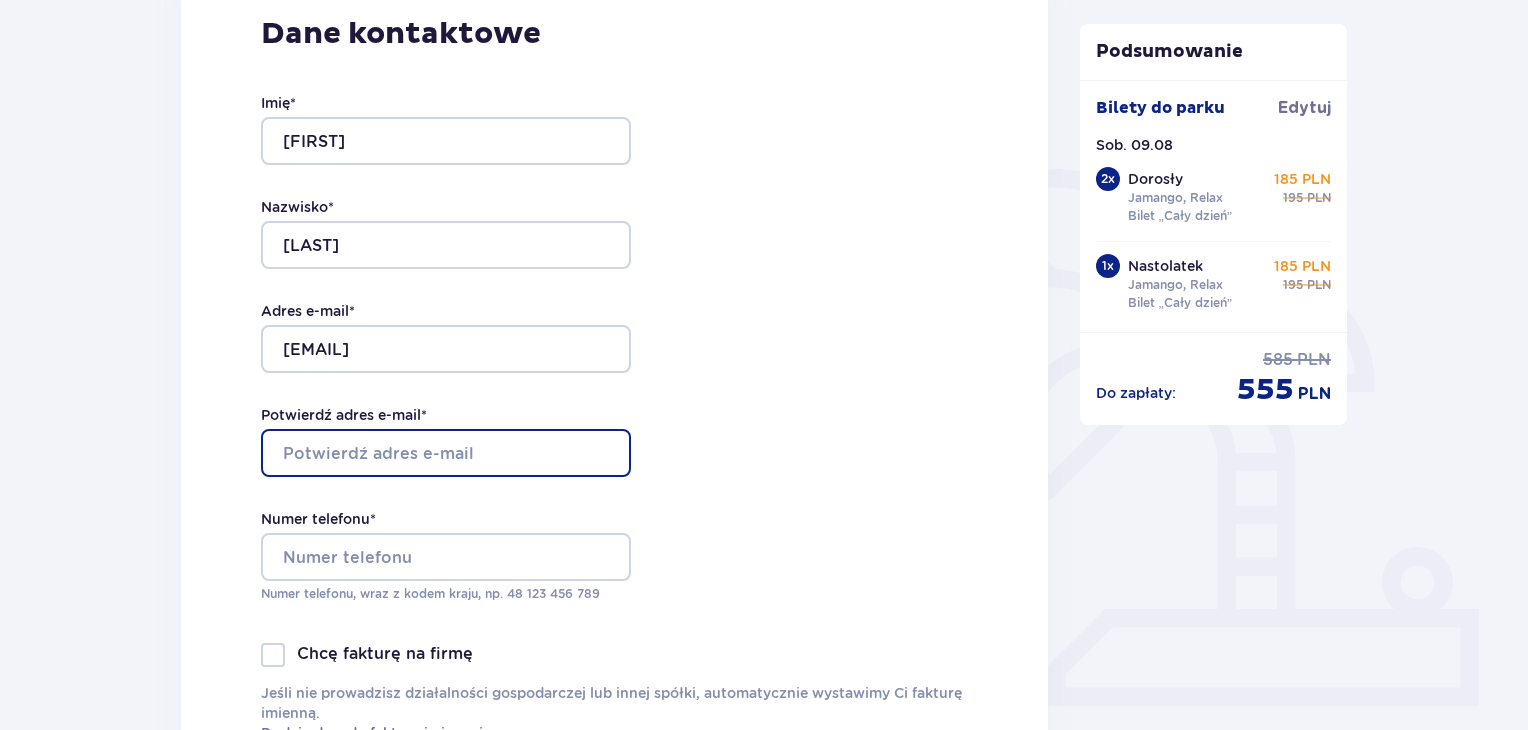 type on "[EMAIL]" 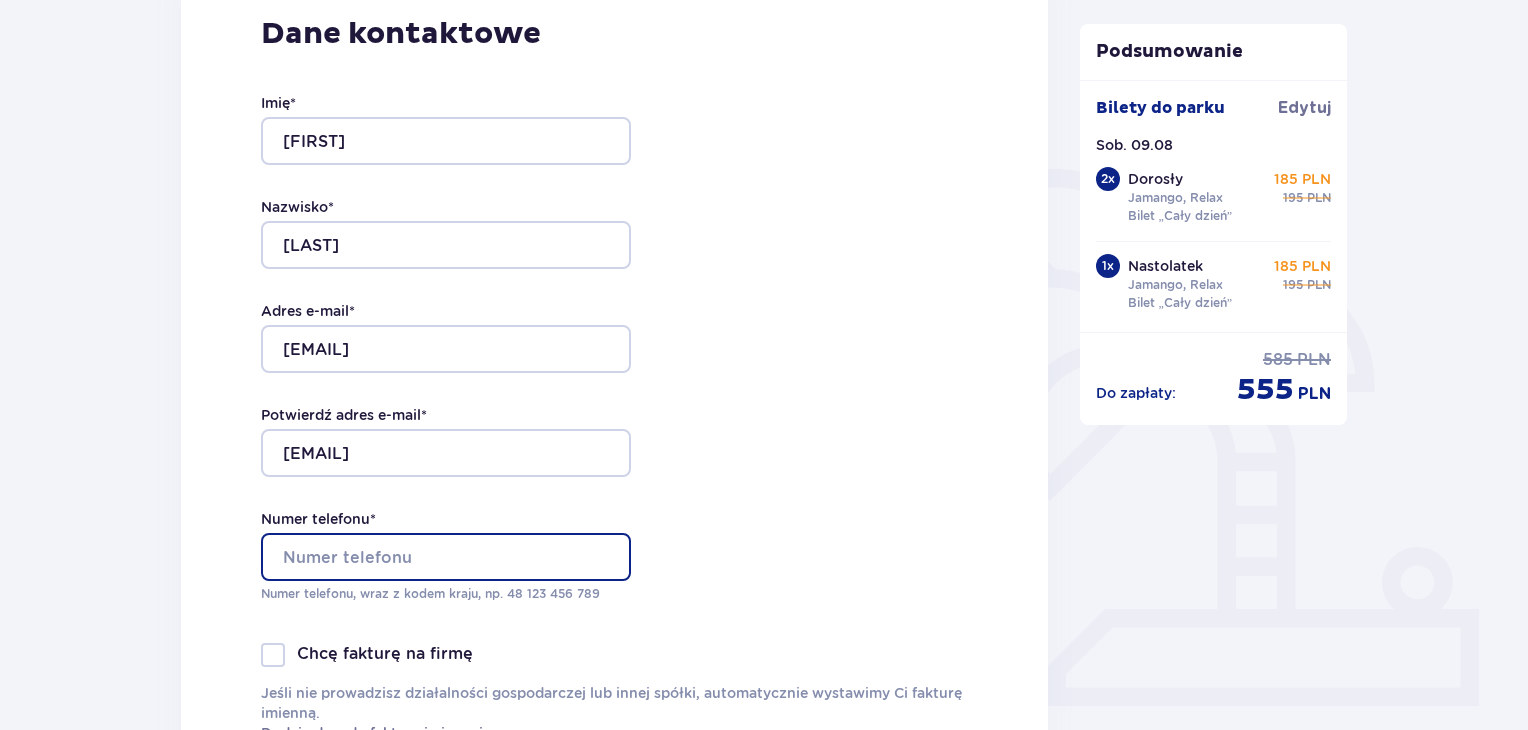 type on "[PHONE]" 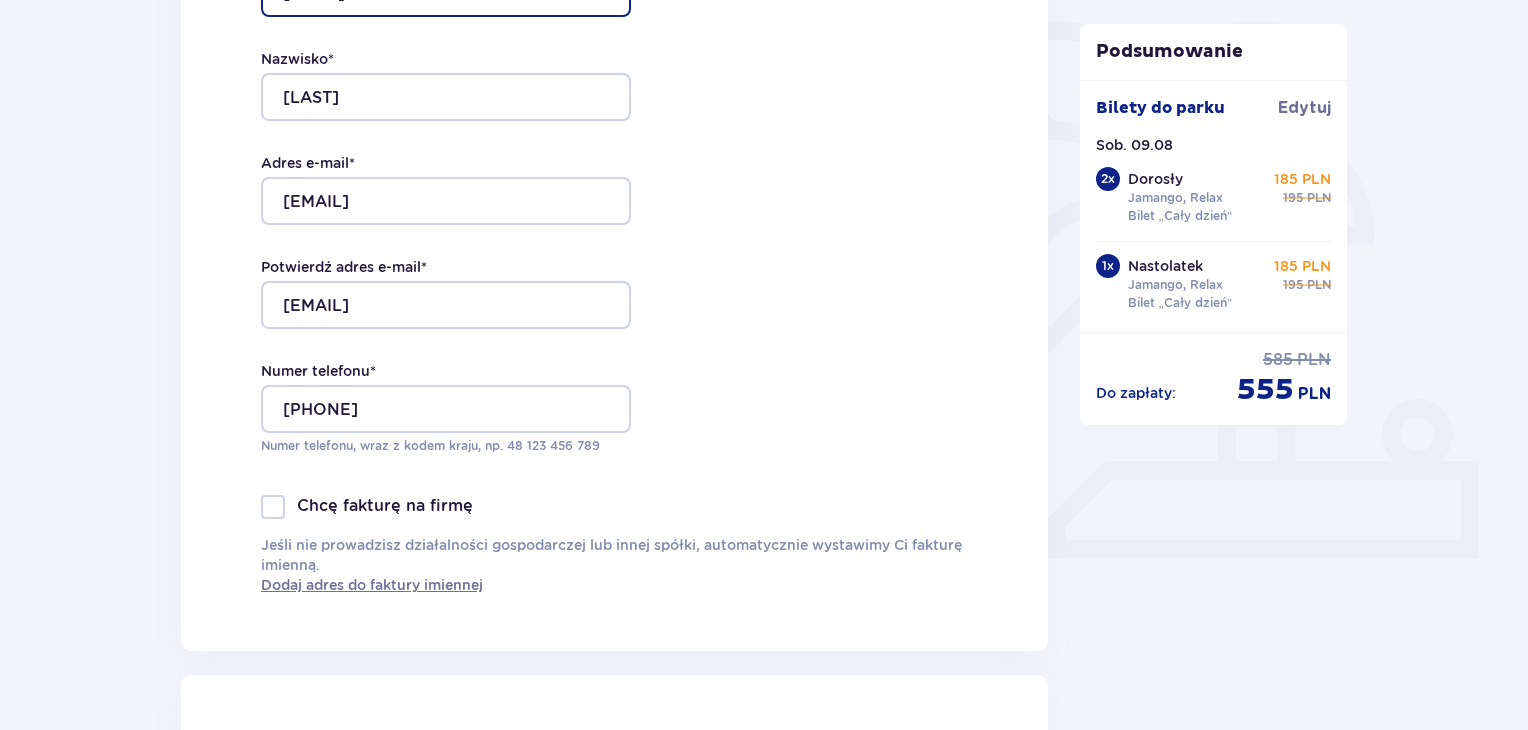 scroll, scrollTop: 478, scrollLeft: 0, axis: vertical 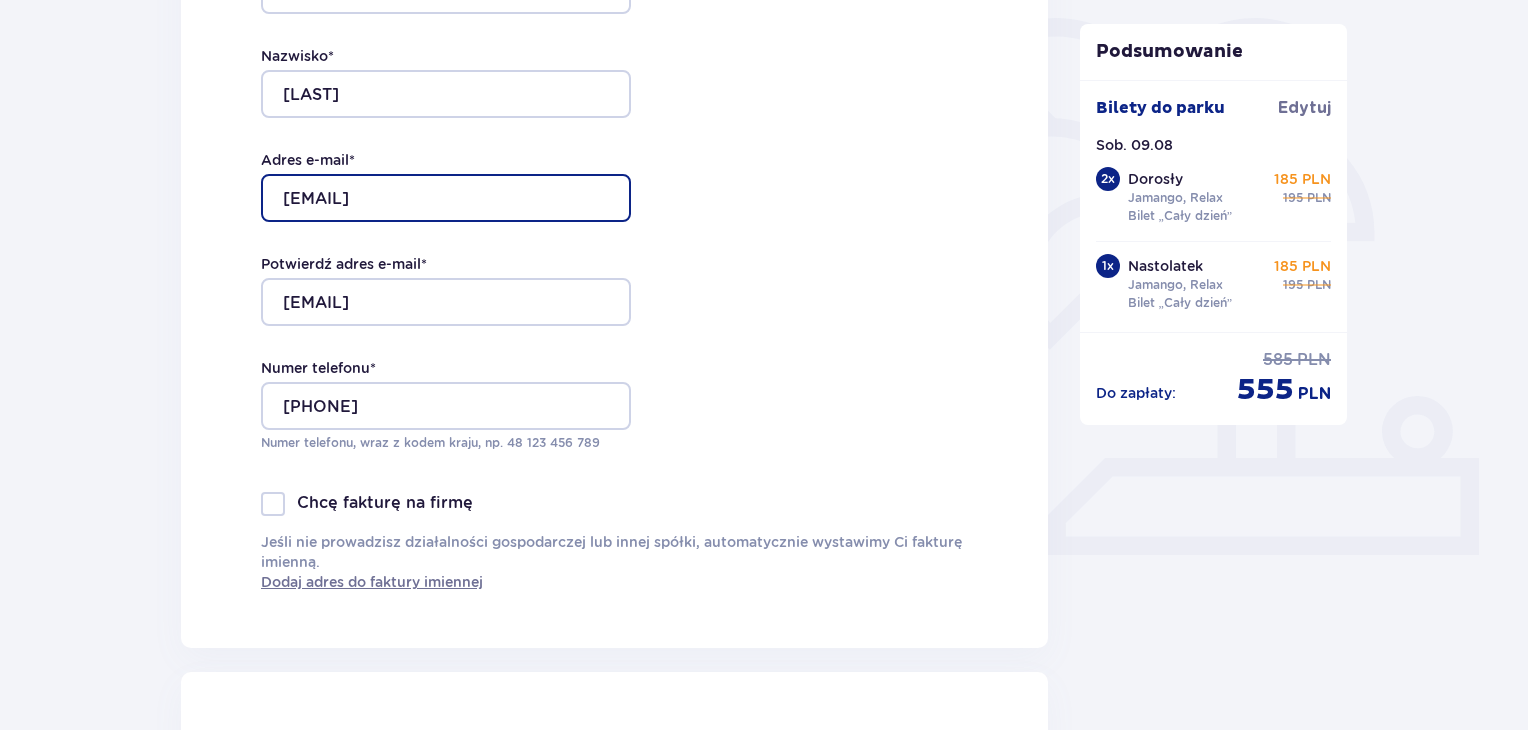 click on "[EMAIL]" at bounding box center [446, 198] 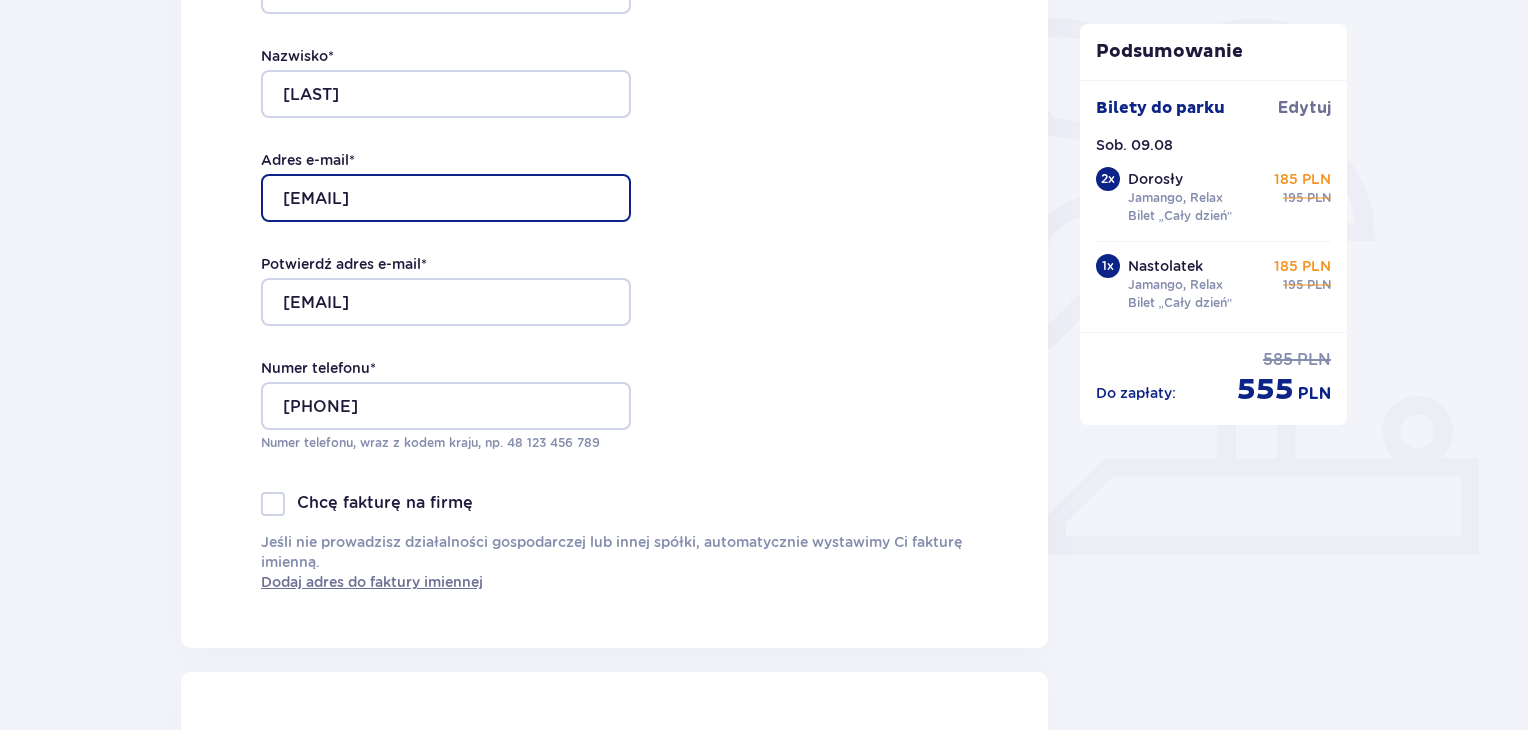 type on "[EMAIL]" 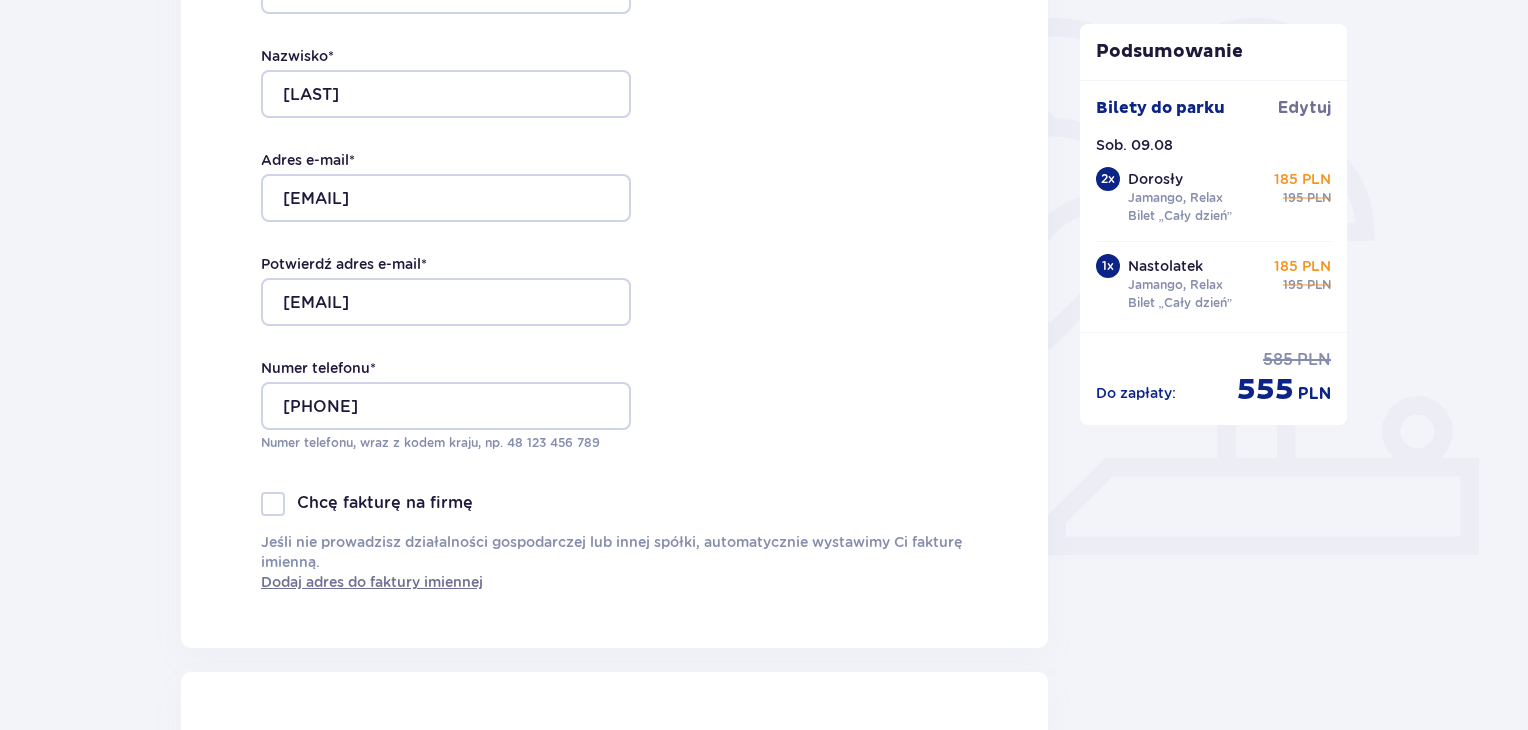 click on "Dane kontaktowe Imię * [FIRST] Nazwisko * [LAST] Adres e-mail * [EMAIL] Potwierdź adres e-mail * [EMAIL] Numer telefonu * [PHONE] Numer telefonu, wraz z kodem kraju, np. 48 ​123 ​456 ​789 Chcę fakturę na firmę Jeśli nie prowadzisz działalności gospodarczej lub innej spółki, automatycznie wystawimy Ci fakturę imienną. Dodaj adres do faktury imiennej" at bounding box center [614, 228] 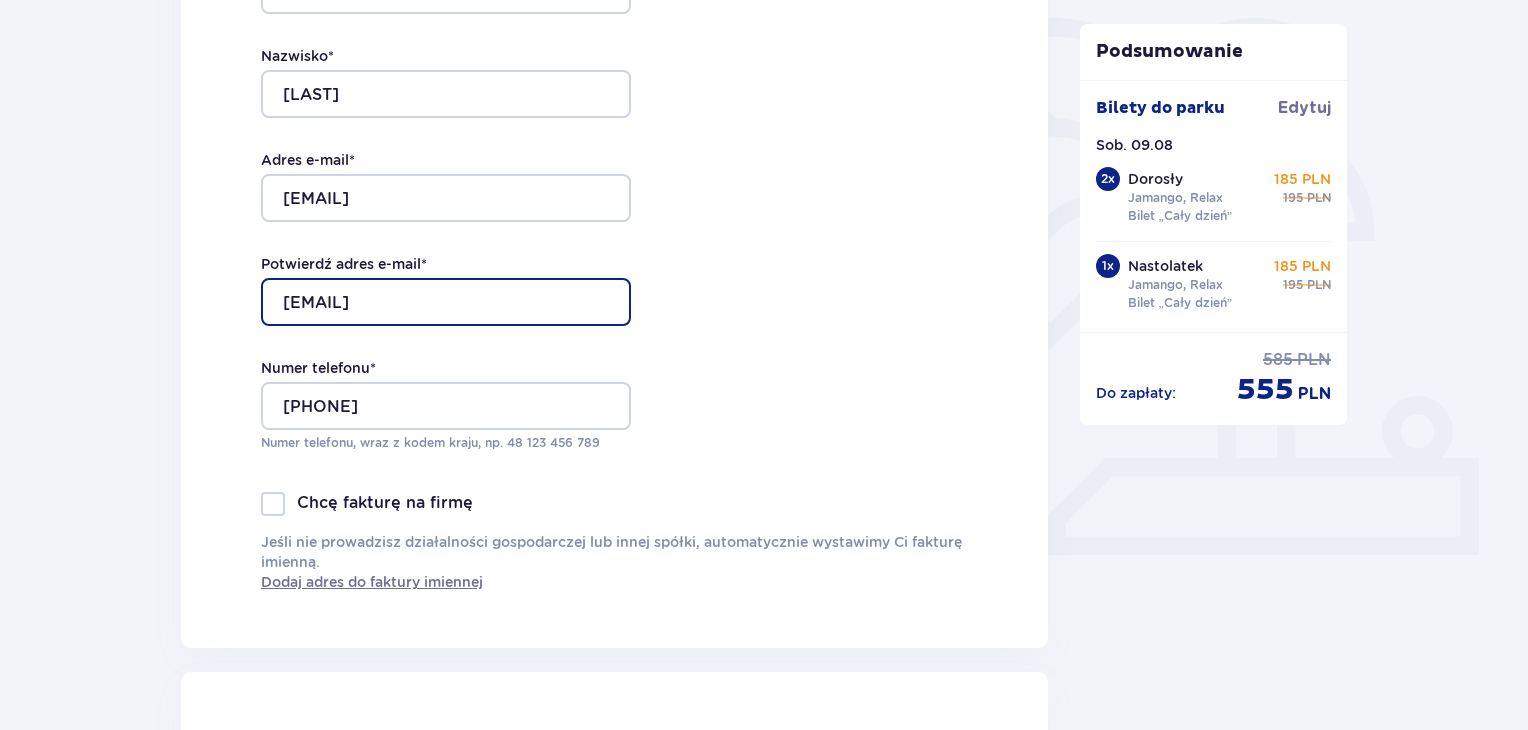 click on "[EMAIL]" at bounding box center [446, 302] 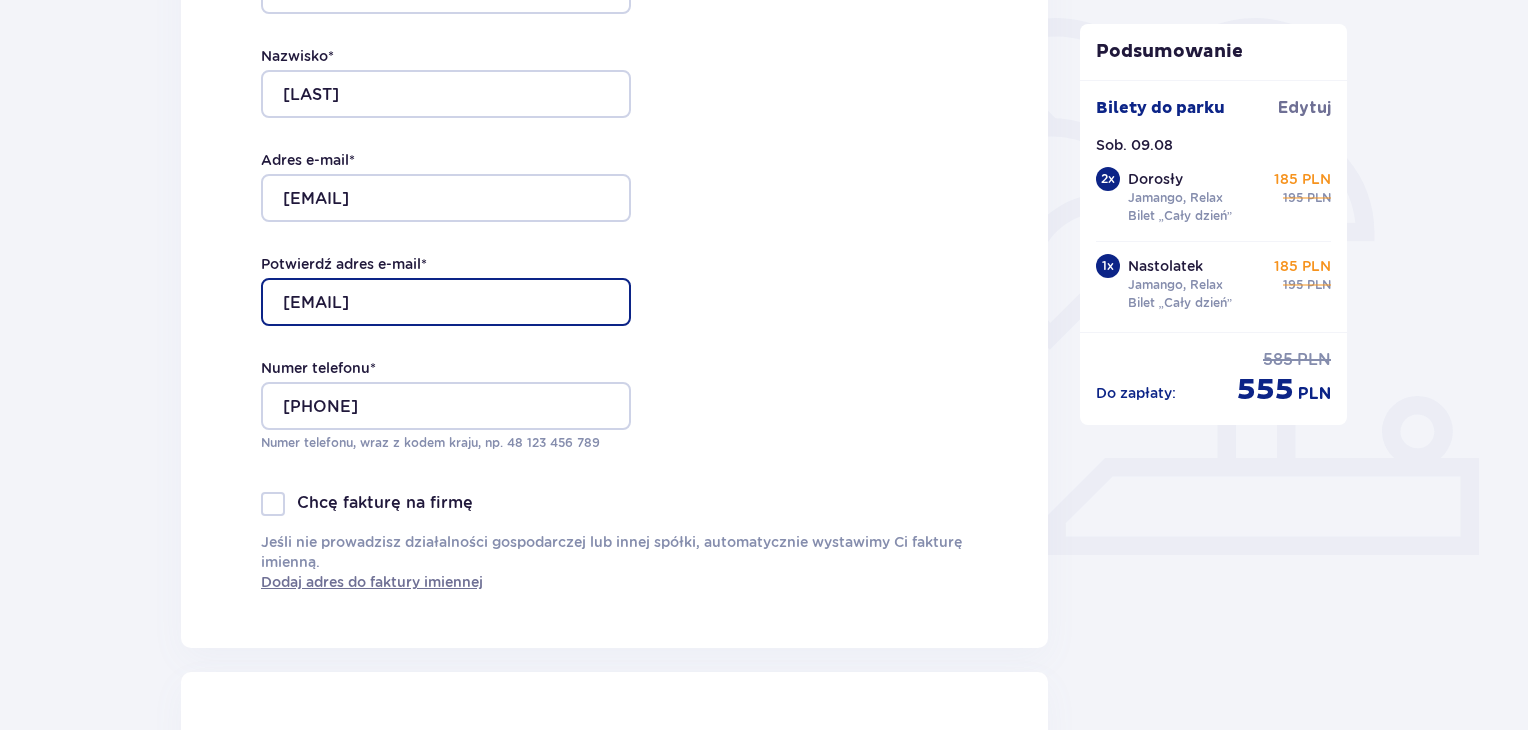 type on "[EMAIL]" 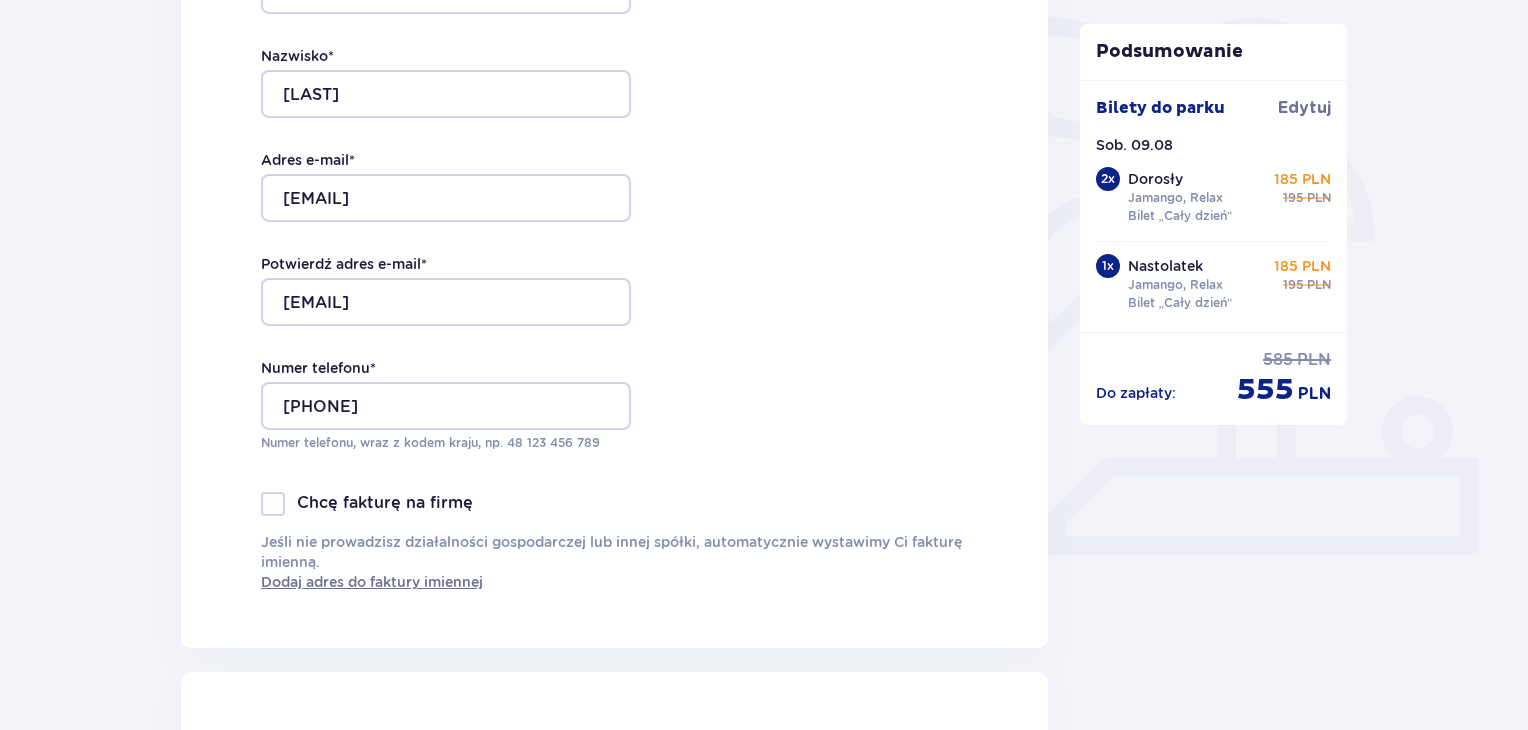 click on "Dane kontaktowe Imię * [FIRST] Nazwisko * [LAST] Adres e-mail * [EMAIL] Potwierdź adres e-mail * [EMAIL] Numer telefonu * [PHONE] Numer telefonu, wraz z kodem kraju, np. 48 ​123 ​456 ​789 Chcę fakturę na firmę Jeśli nie prowadzisz działalności gospodarczej lub innej spółki, automatycznie wystawimy Ci fakturę imienną. Dodaj adres do faktury imiennej" at bounding box center [614, 228] 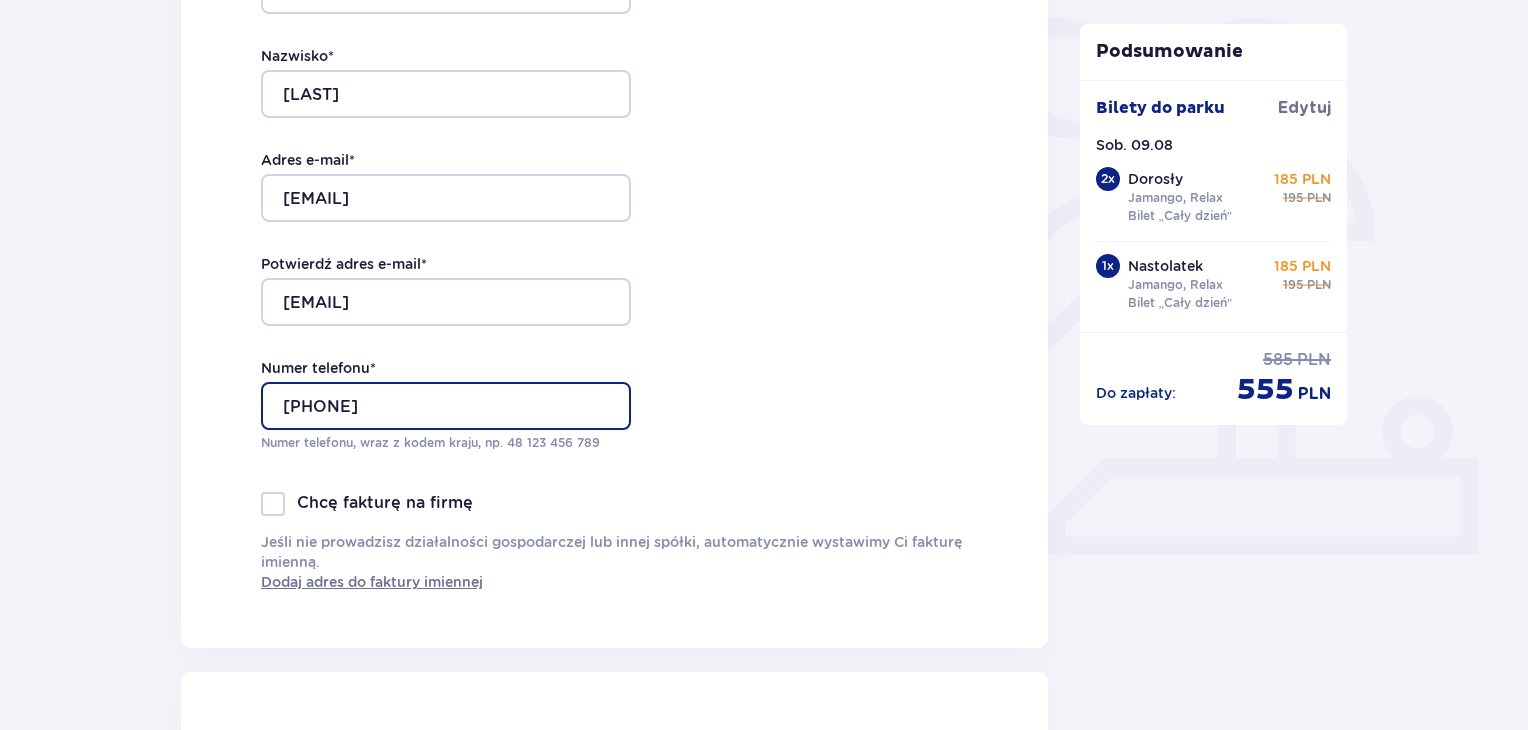 click on "[PHONE]" at bounding box center (446, 406) 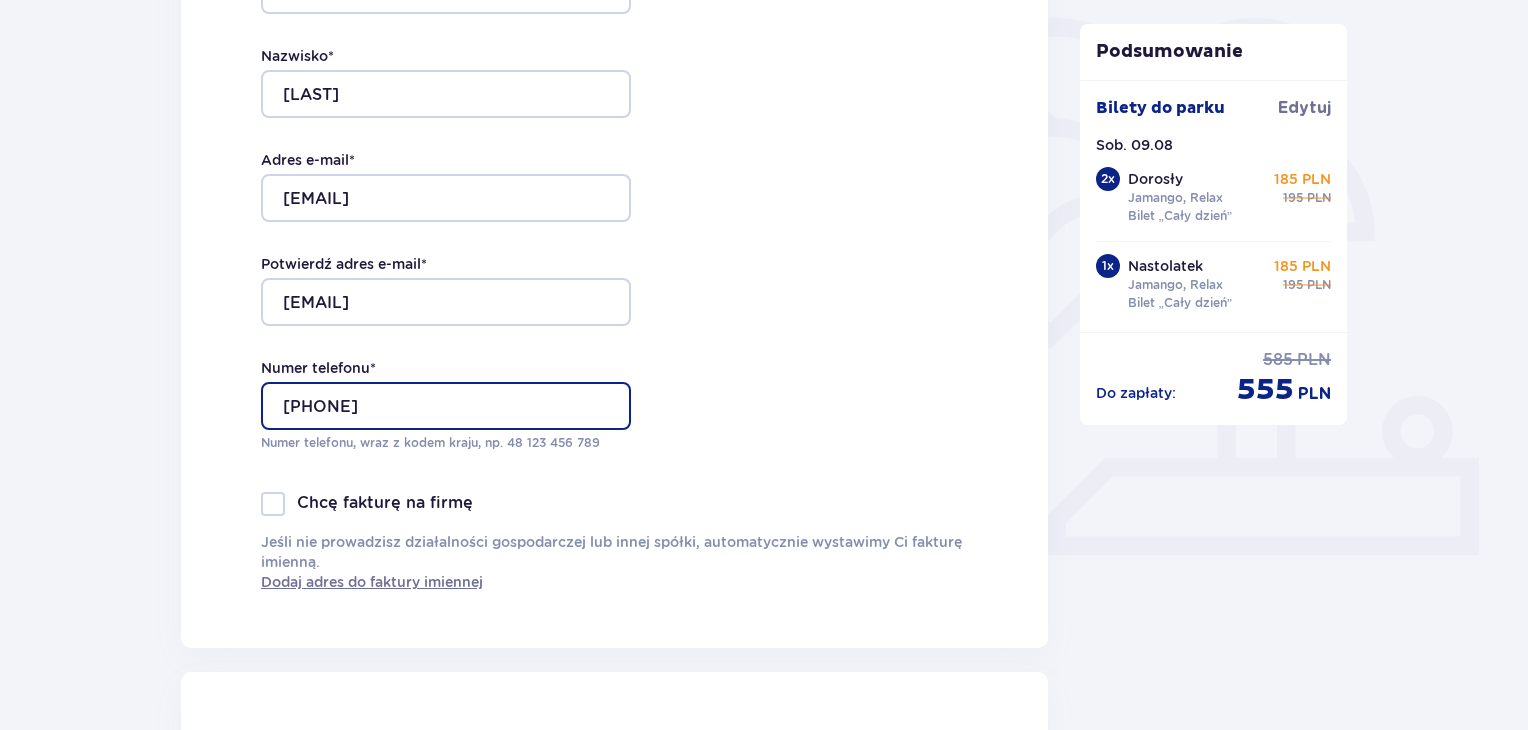 type on "[PHONE]" 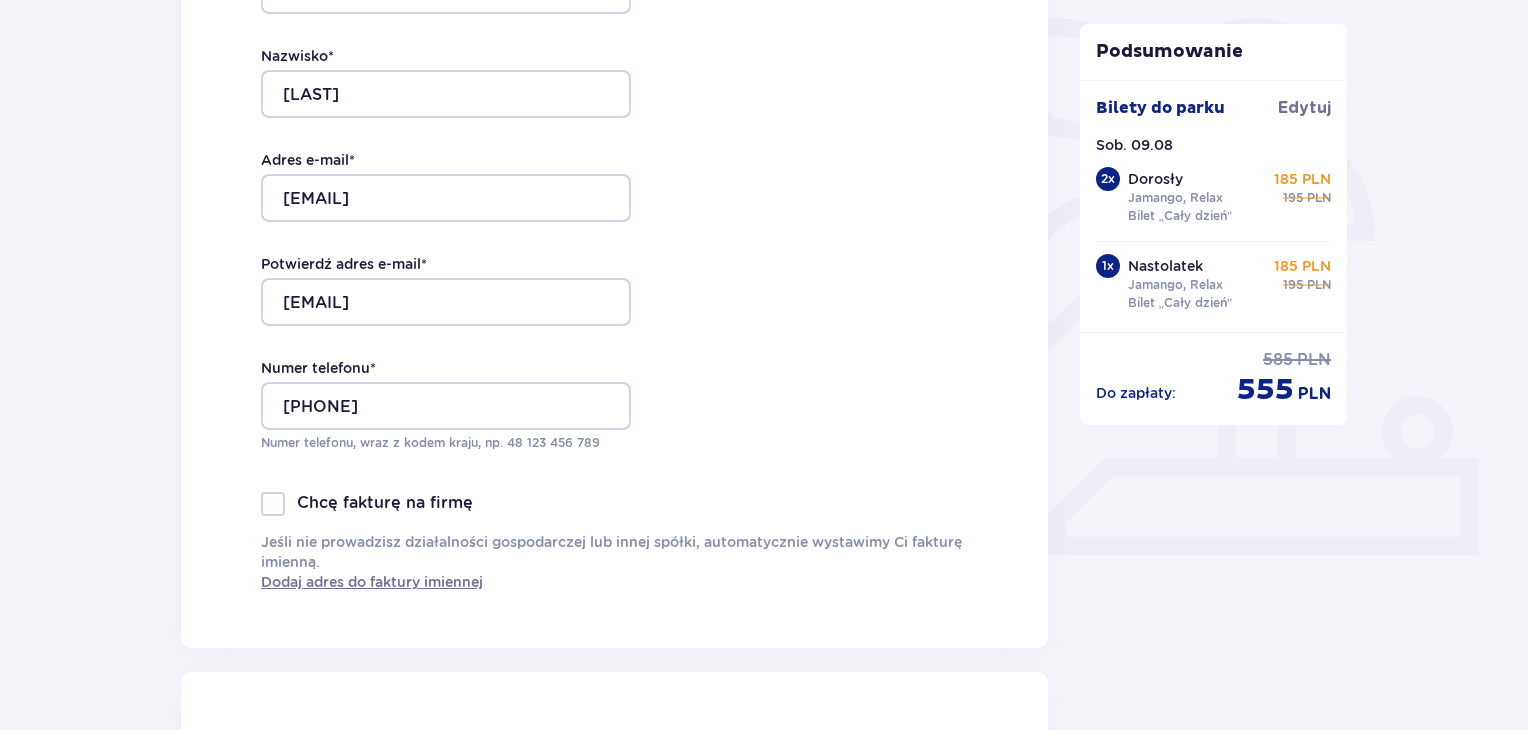 click on "Dane kontaktowe Imię * [FIRST] Nazwisko * [LAST] Adres e-mail * [EMAIL] Potwierdź adres e-mail * [EMAIL] Numer telefonu * [PHONE] Numer telefonu, wraz z kodem kraju, np. 48 ​123 ​456 ​789 Chcę fakturę na firmę Jeśli nie prowadzisz działalności gospodarczej lub innej spółki, automatycznie wystawimy Ci fakturę imienną. Dodaj adres do faktury imiennej" at bounding box center [614, 228] 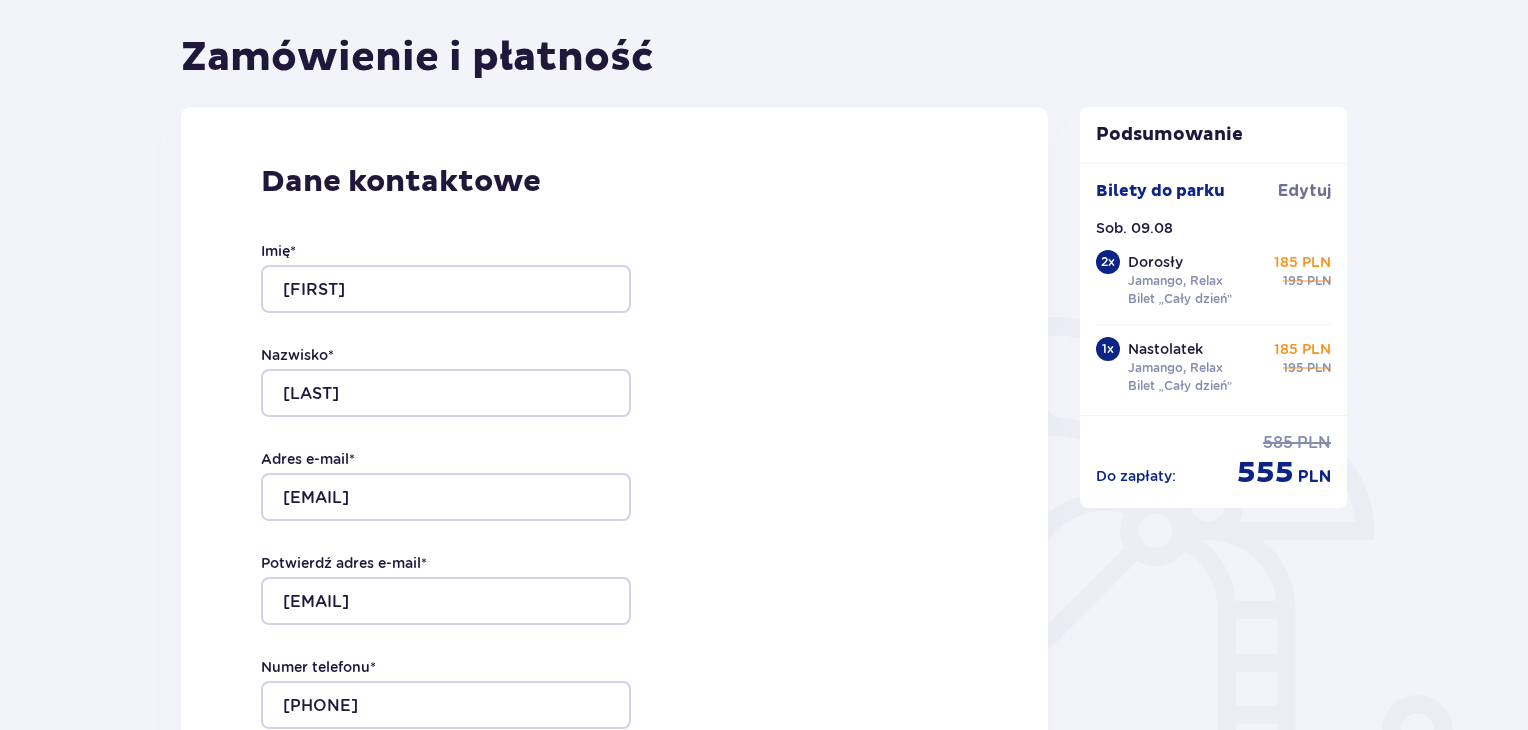 scroll, scrollTop: 167, scrollLeft: 0, axis: vertical 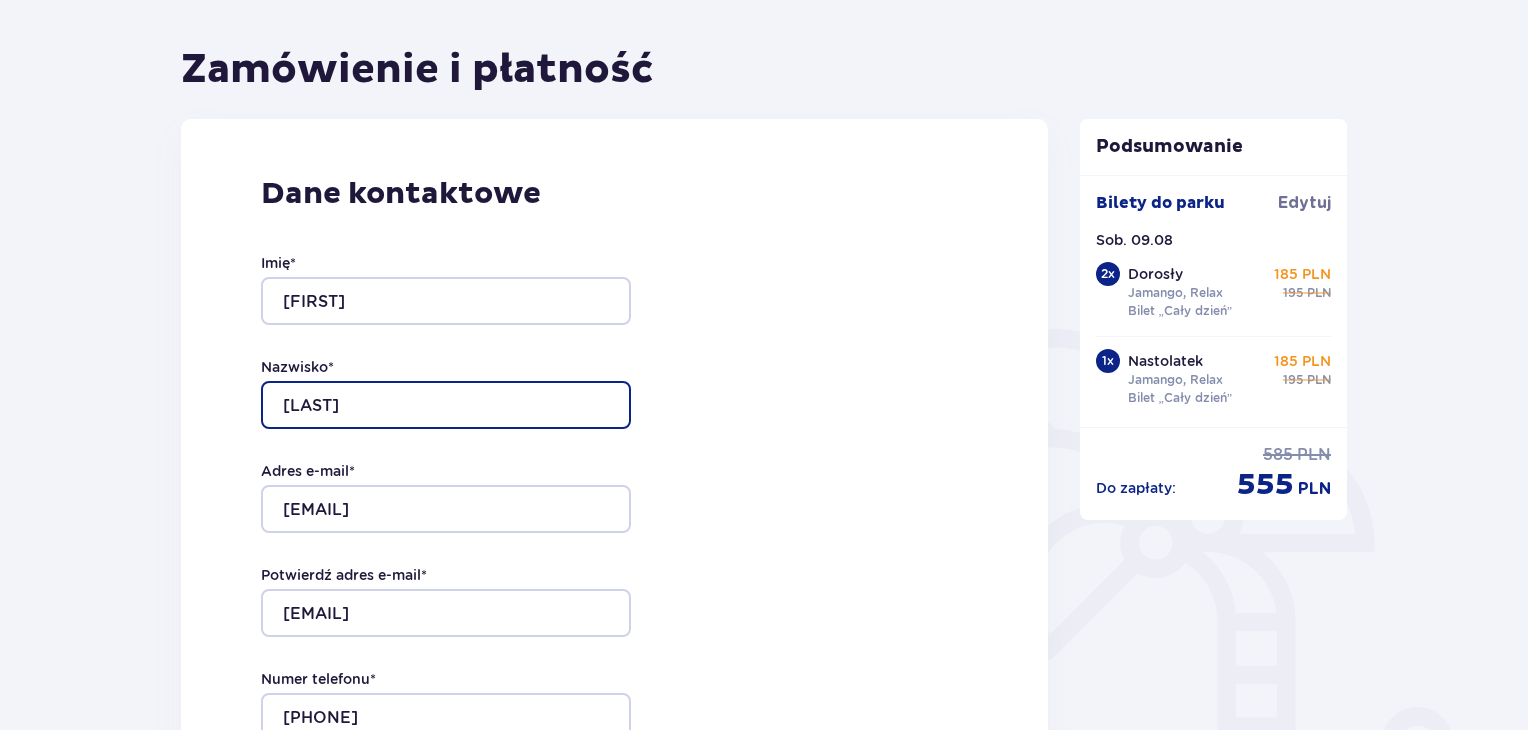click on "[LAST]" at bounding box center (446, 405) 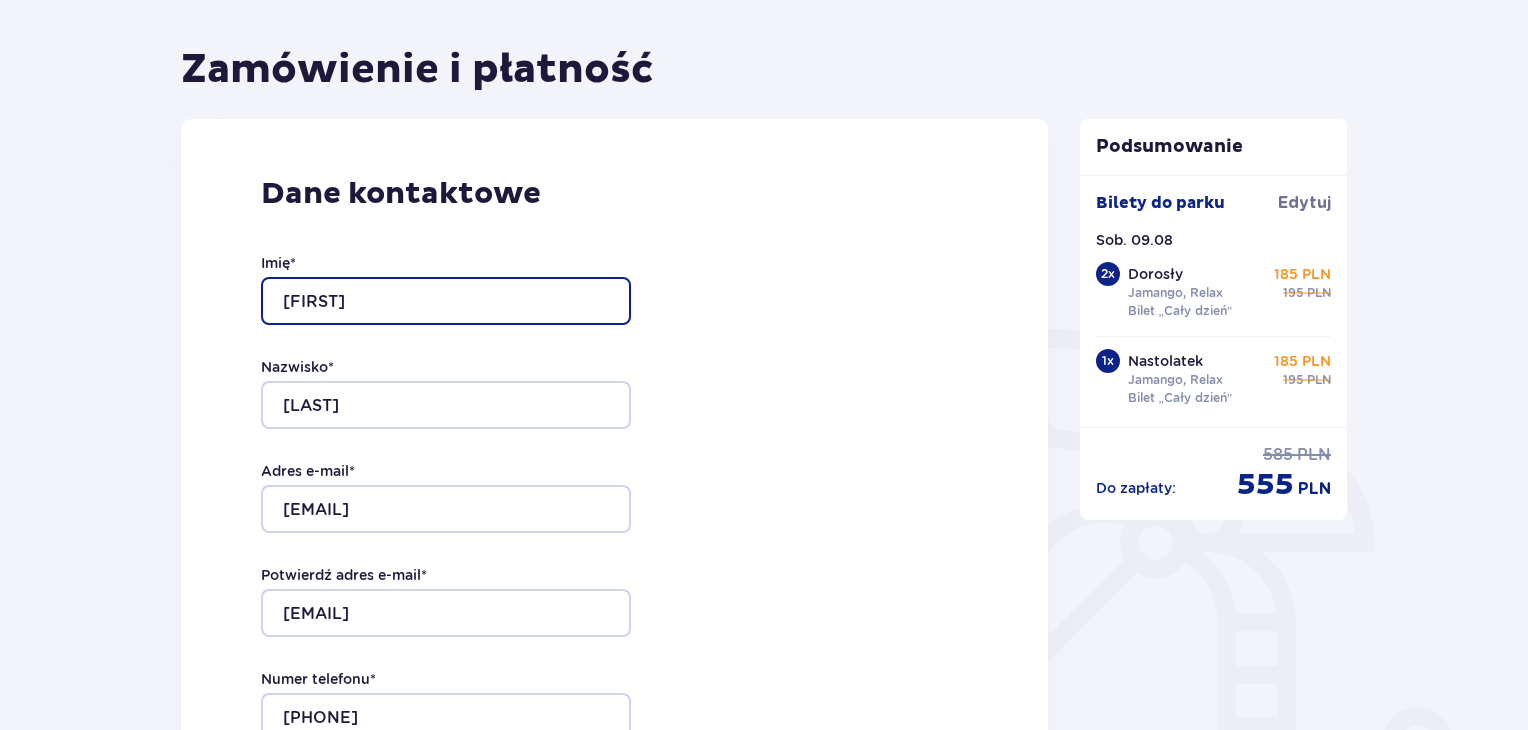 click on "[FIRST]" at bounding box center (446, 301) 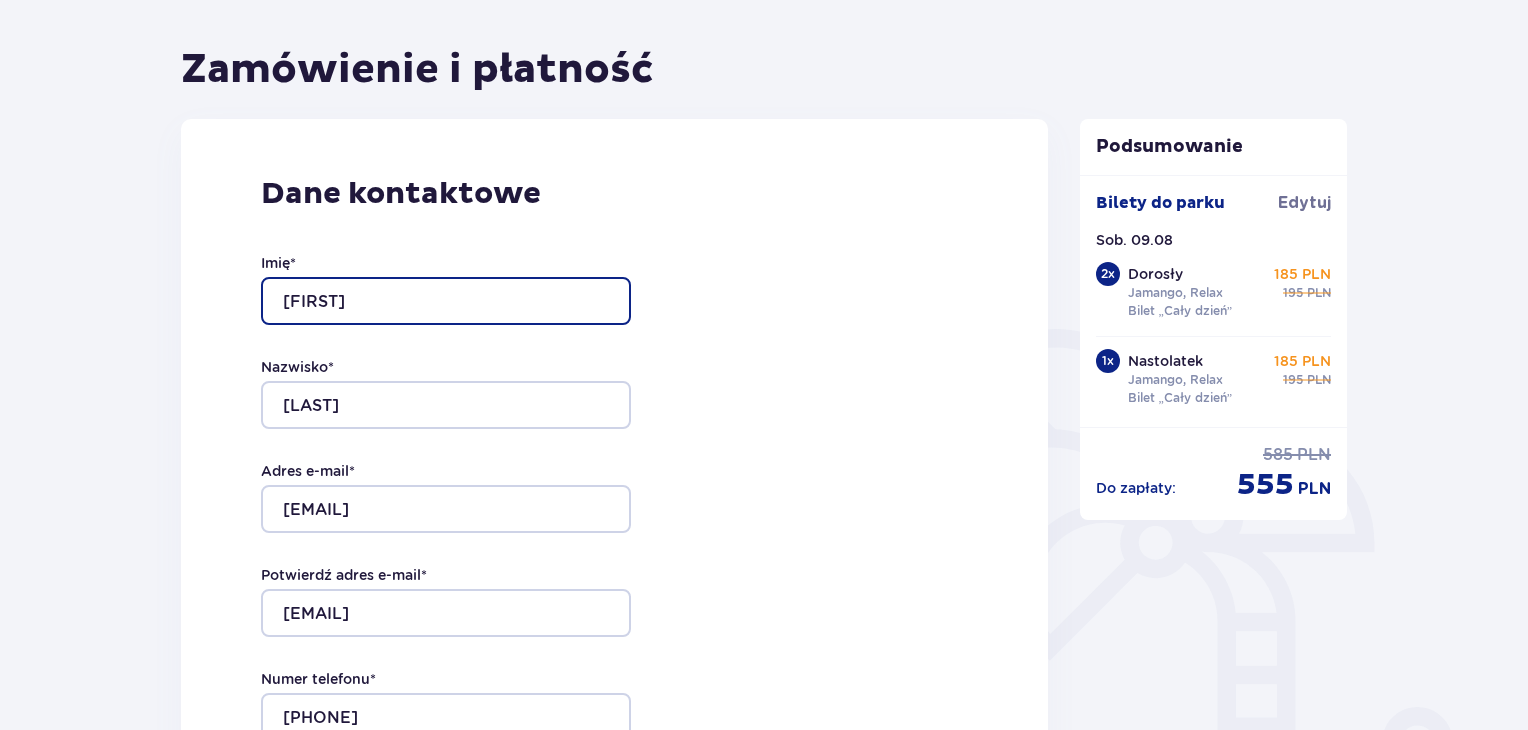 type on "[FIRST]" 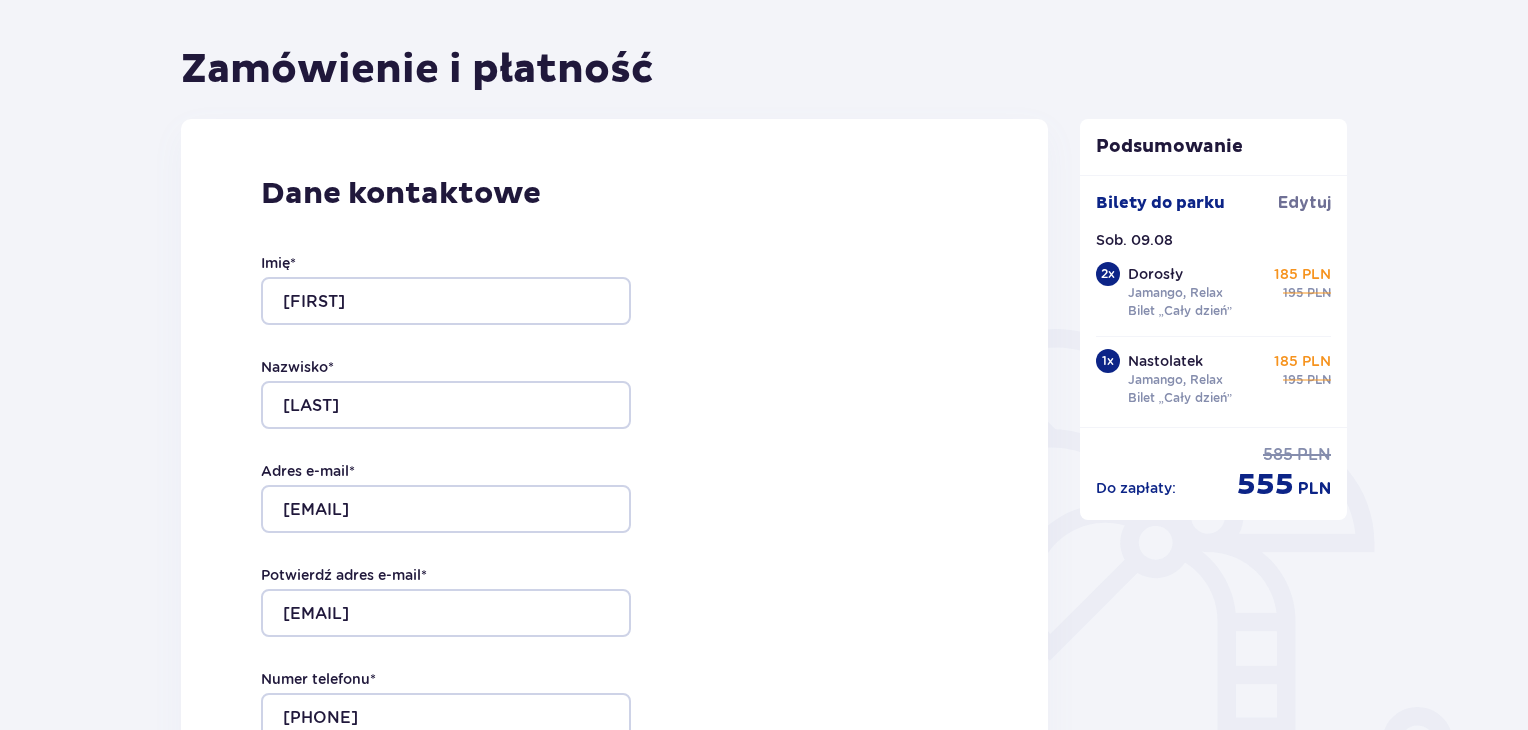 click on "Dane kontaktowe Imię * [FIRST] Nazwisko * [LAST] Adres e-mail * [EMAIL] Potwierdź adres e-mail * [EMAIL] Numer telefonu * [PHONE] Numer telefonu, wraz z kodem kraju, np. 48 ​123 ​456 ​789 Chcę fakturę na firmę Jeśli nie prowadzisz działalności gospodarczej lub innej spółki, automatycznie wystawimy Ci fakturę imienną. Dodaj adres do faktury imiennej" at bounding box center [614, 539] 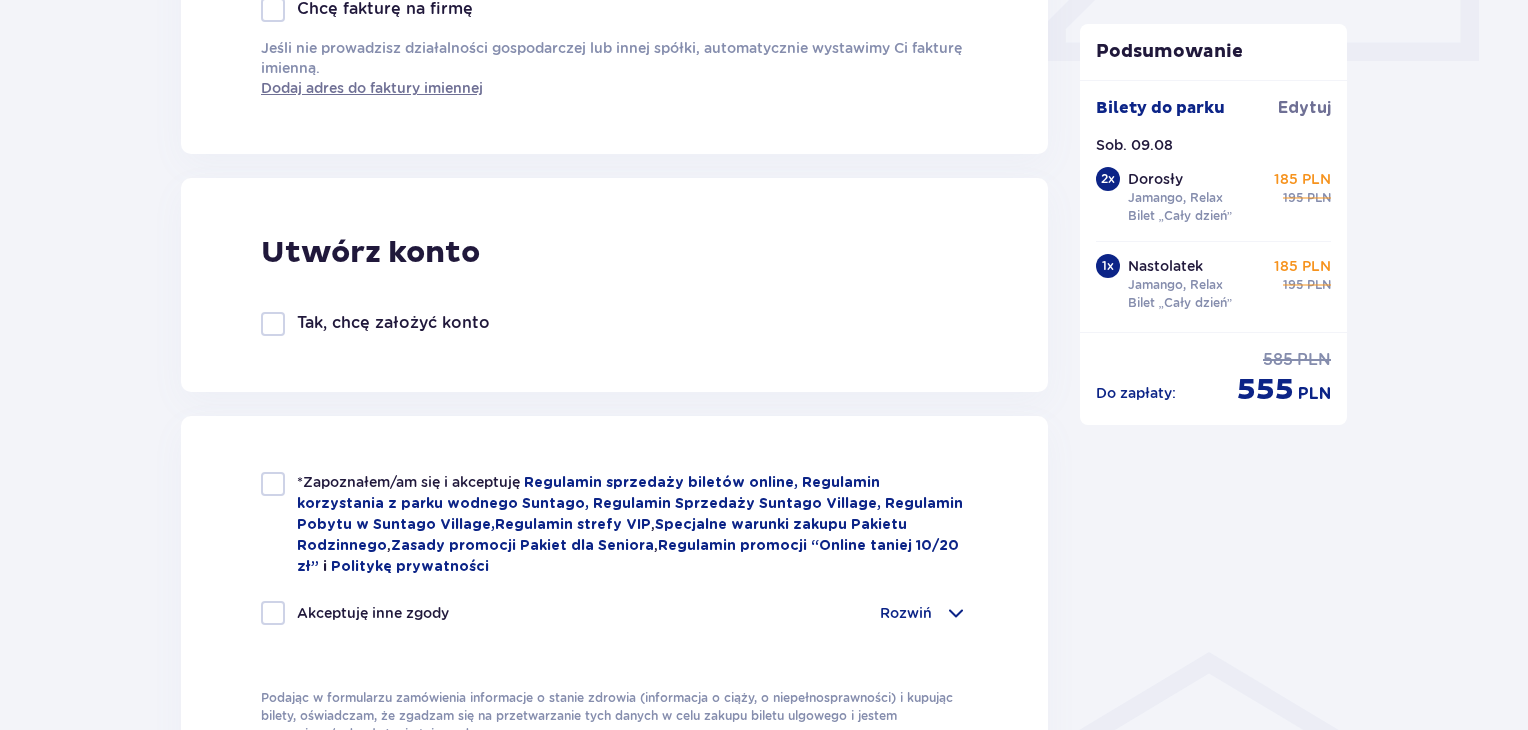 scroll, scrollTop: 980, scrollLeft: 0, axis: vertical 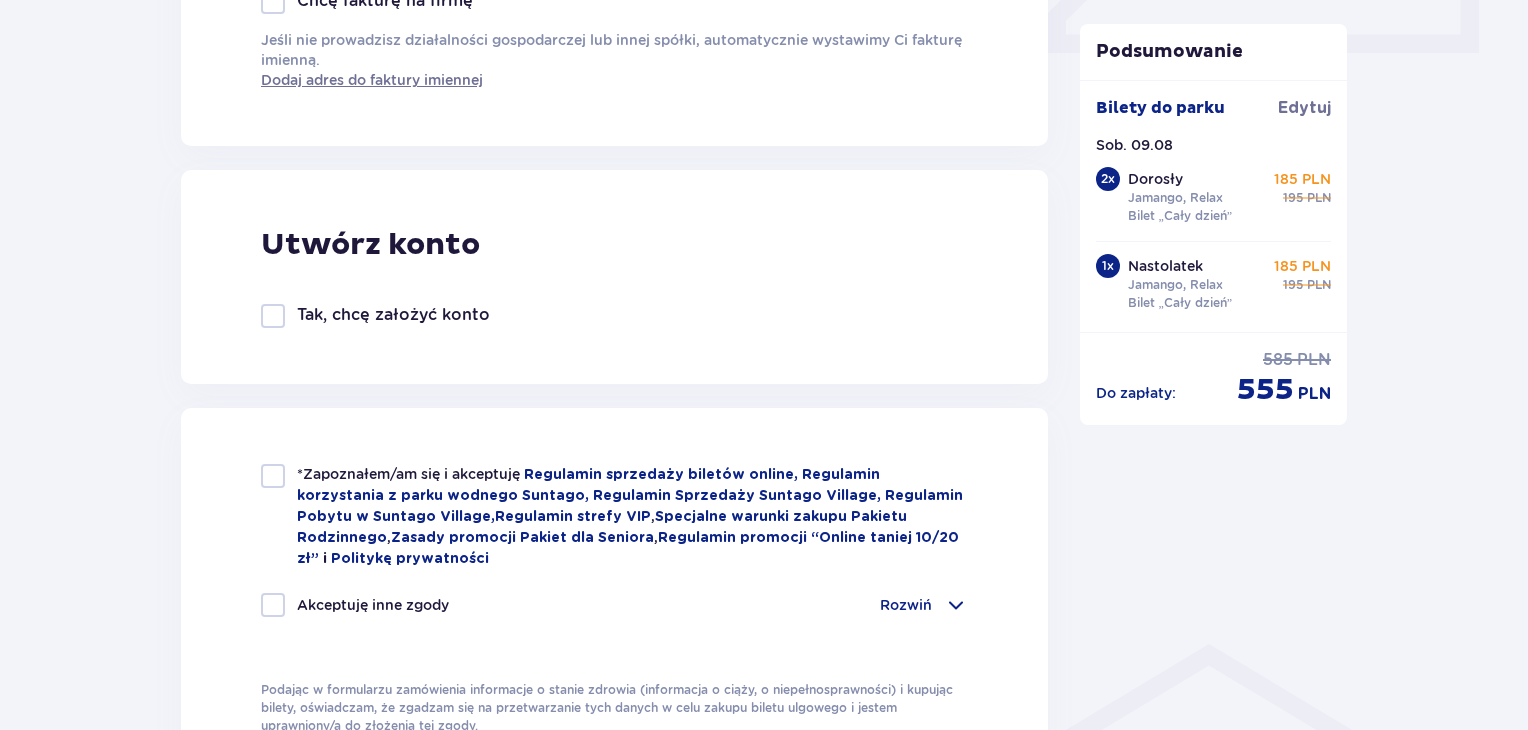 click on "Utwórz konto Tak, chcę założyć konto" at bounding box center [614, 277] 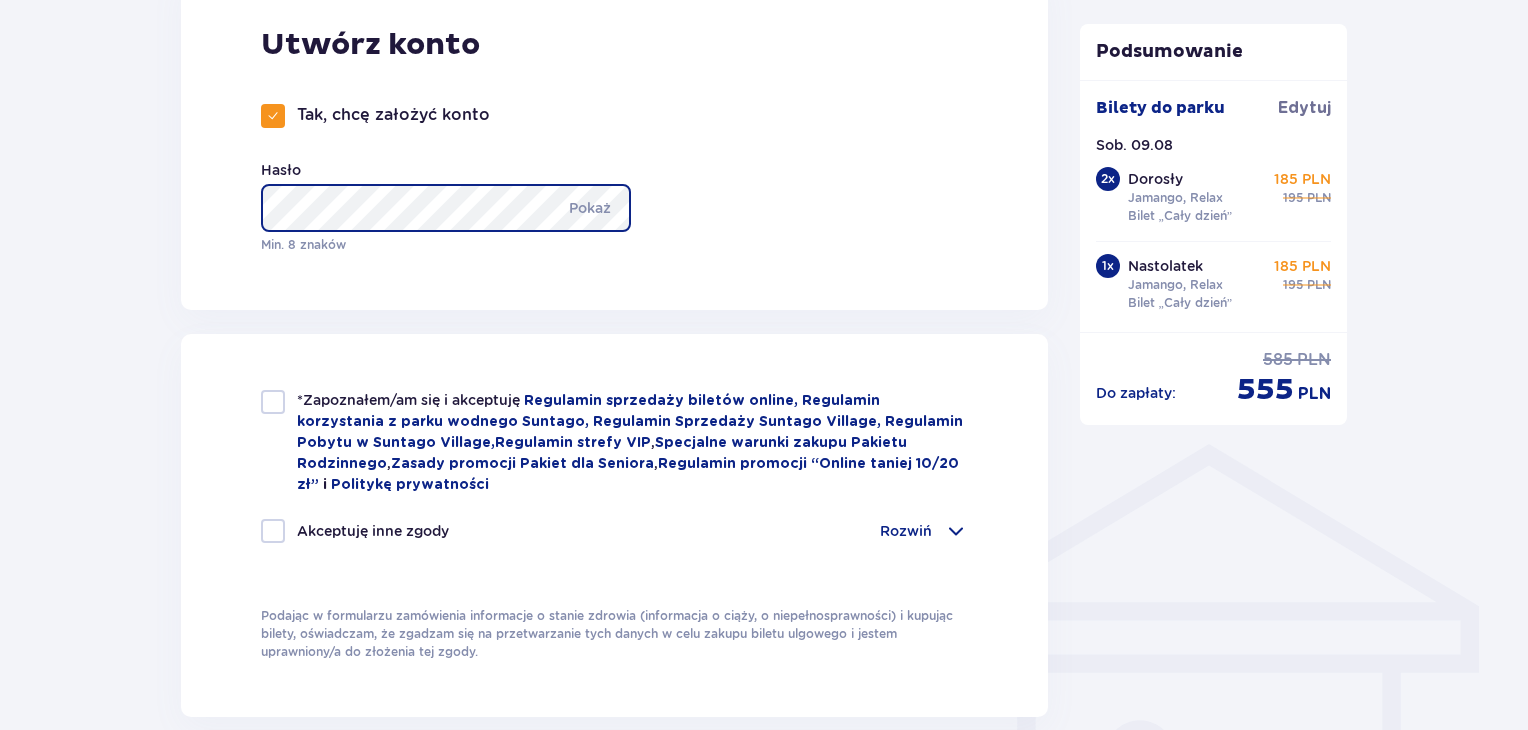 scroll, scrollTop: 1188, scrollLeft: 0, axis: vertical 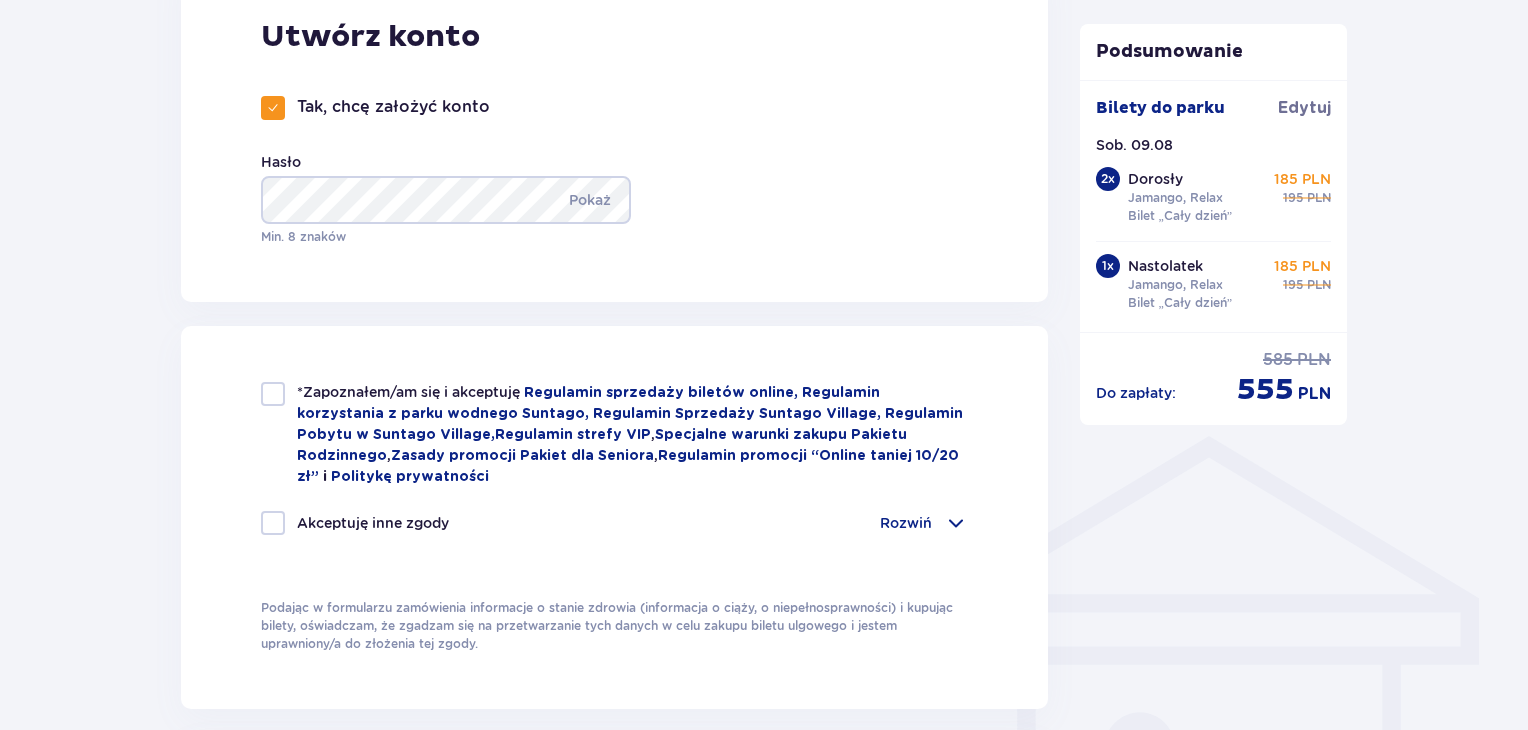 click at bounding box center (273, 394) 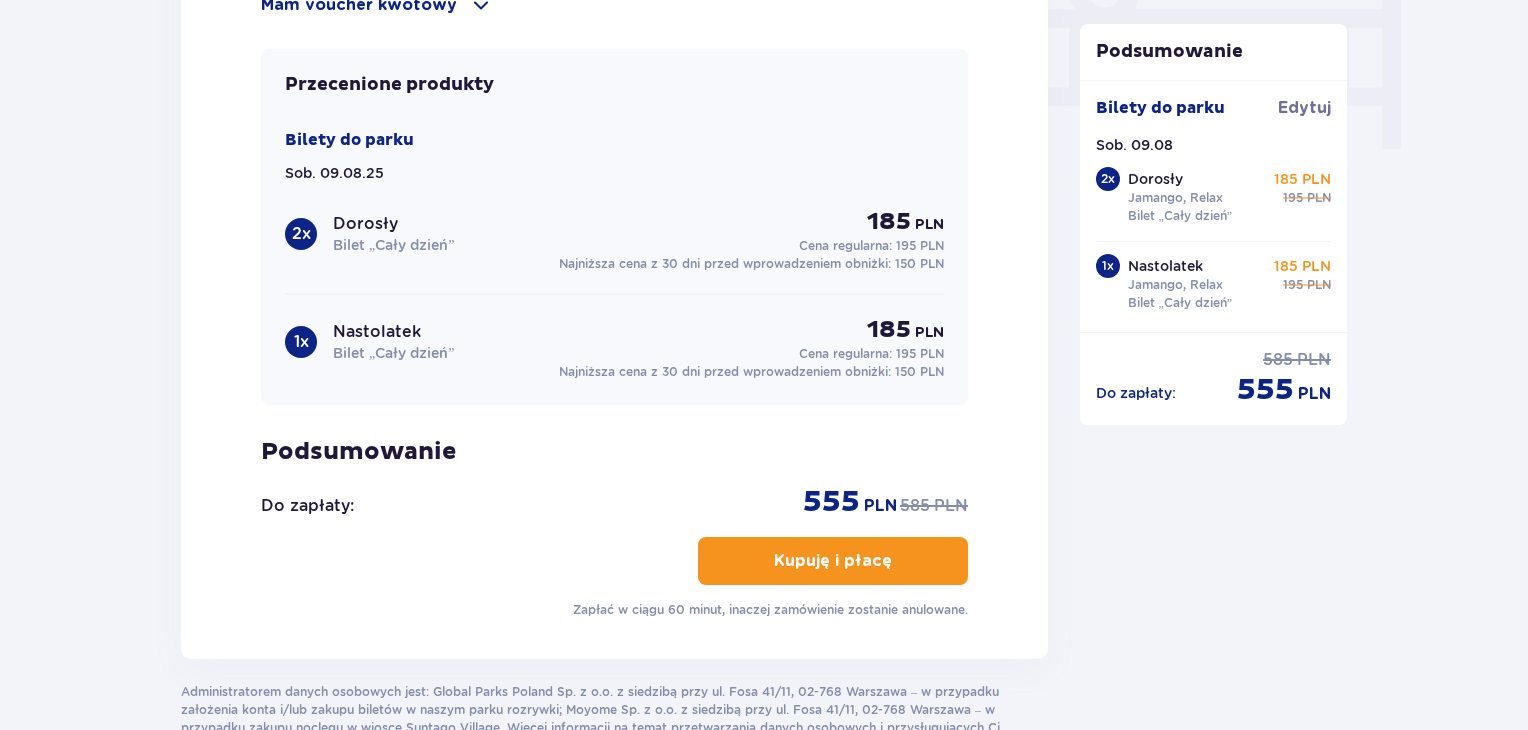 scroll, scrollTop: 2012, scrollLeft: 0, axis: vertical 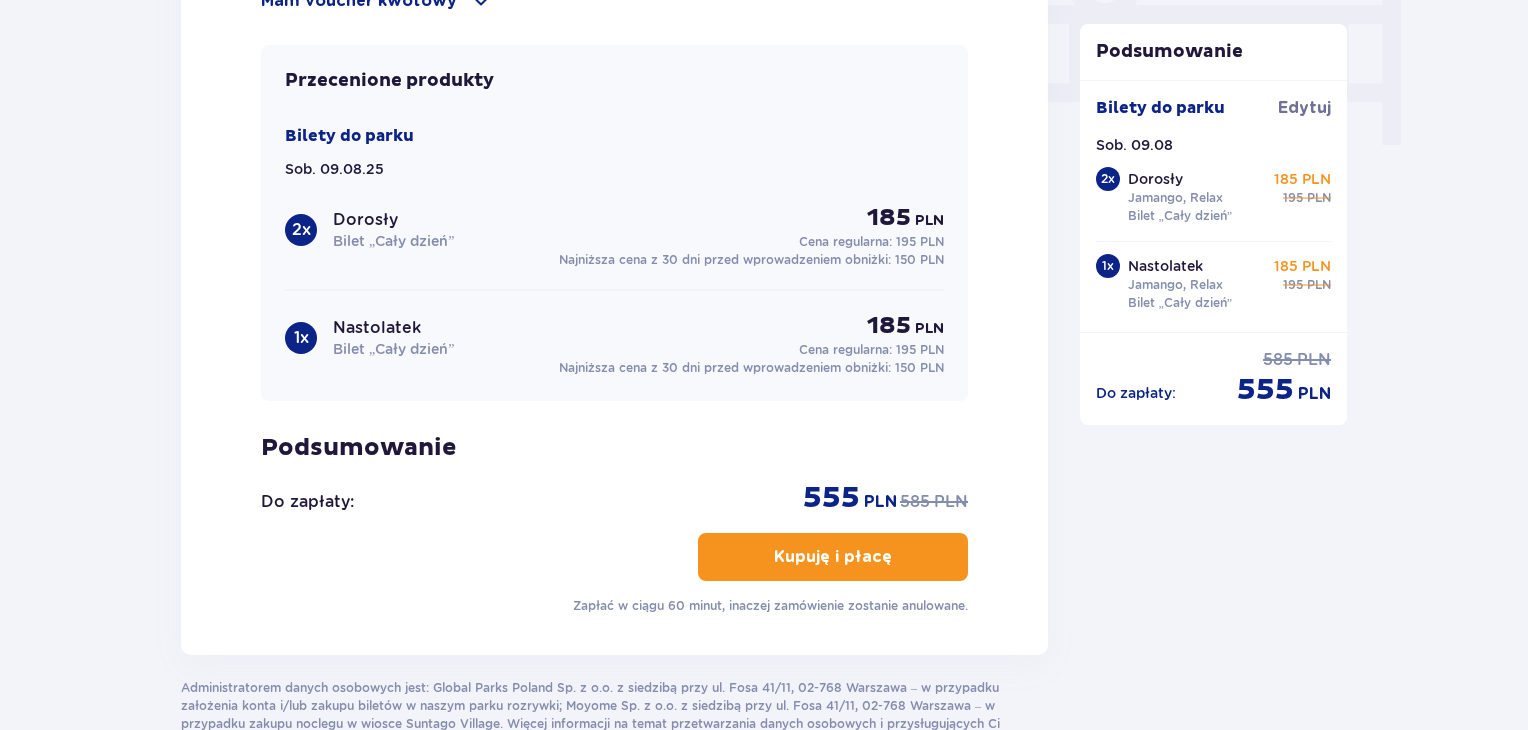 click on "Kupuję i płacę" at bounding box center [833, 557] 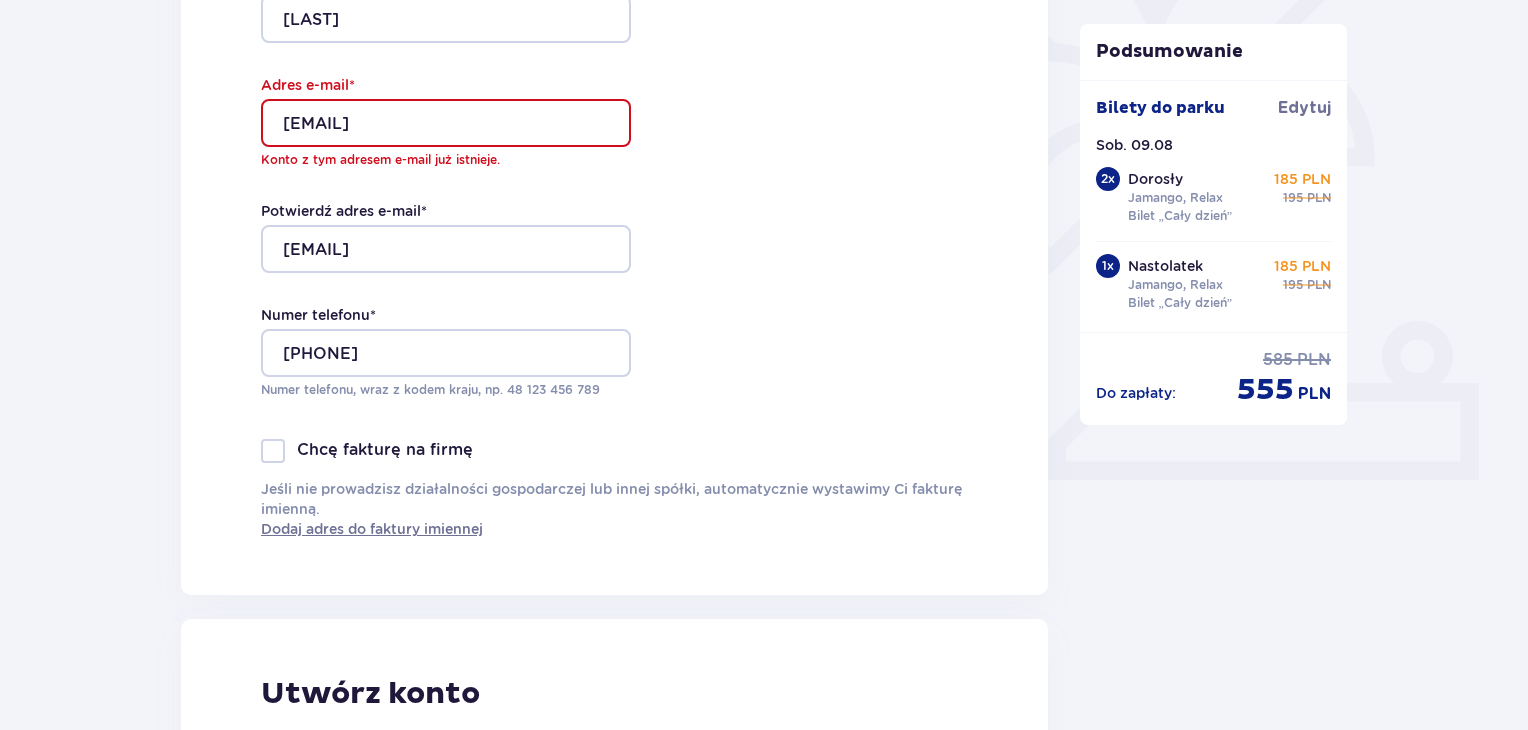 scroll, scrollTop: 552, scrollLeft: 0, axis: vertical 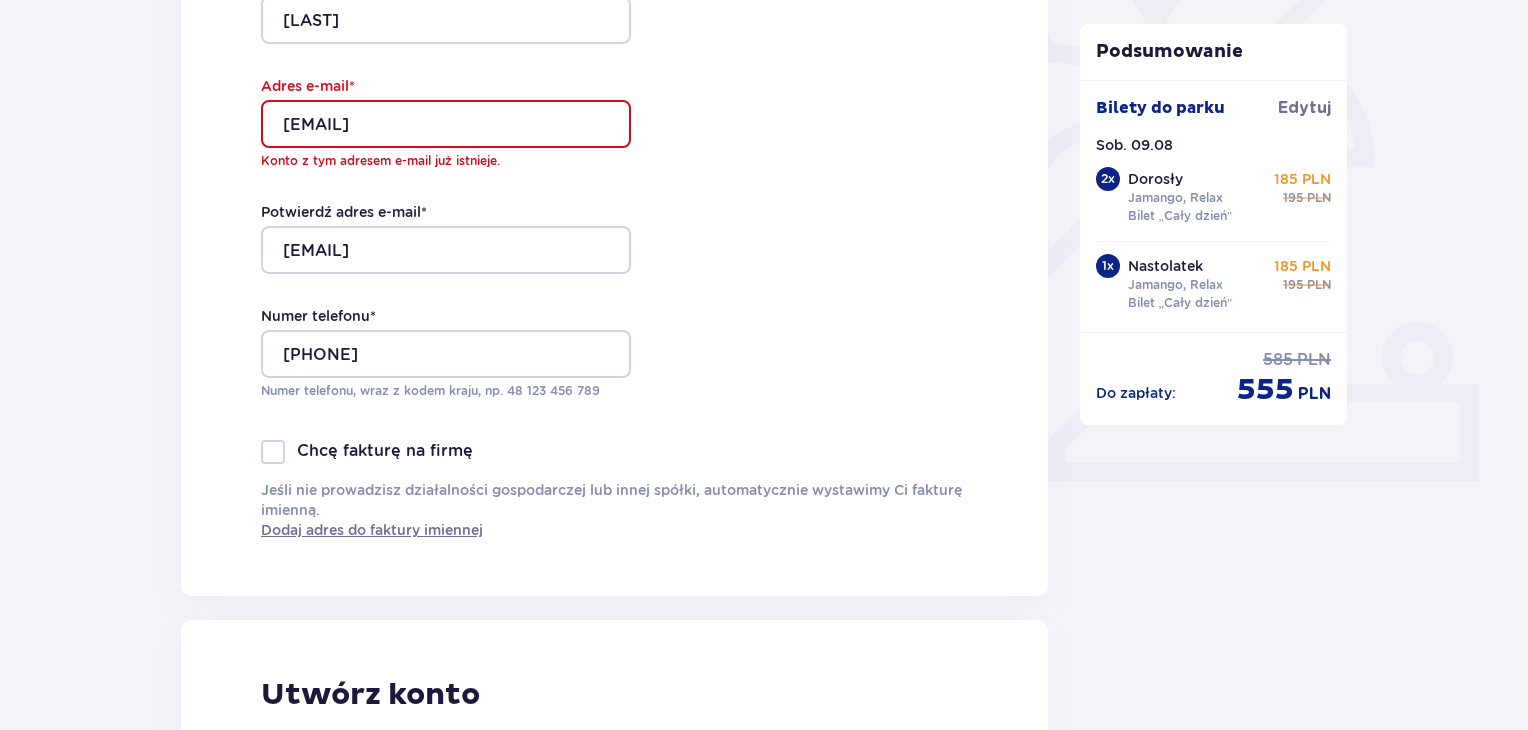 click on "[EMAIL]" at bounding box center [446, 124] 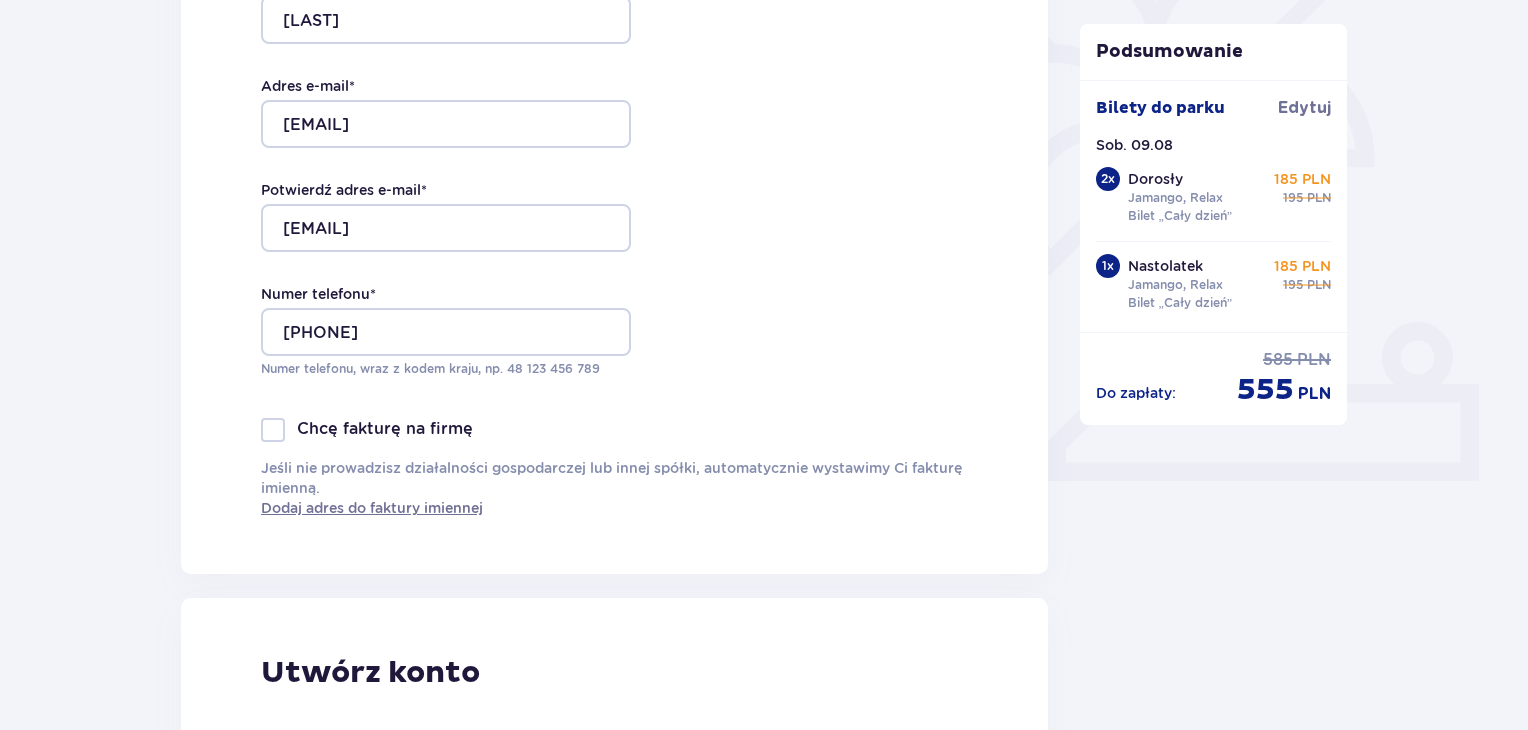 click on "Dane kontaktowe Imię * [FIRST] Nazwisko * [LAST] Adres e-mail * [EMAIL] Potwierdź adres e-mail * [EMAIL] Numer telefonu * [PHONE] Numer telefonu, wraz z kodem kraju, np. 48 ​123 ​456 ​789 Chcę fakturę na firmę Jeśli nie prowadzisz działalności gospodarczej lub innej spółki, automatycznie wystawimy Ci fakturę imienną. Dodaj adres do faktury imiennej" at bounding box center [614, 154] 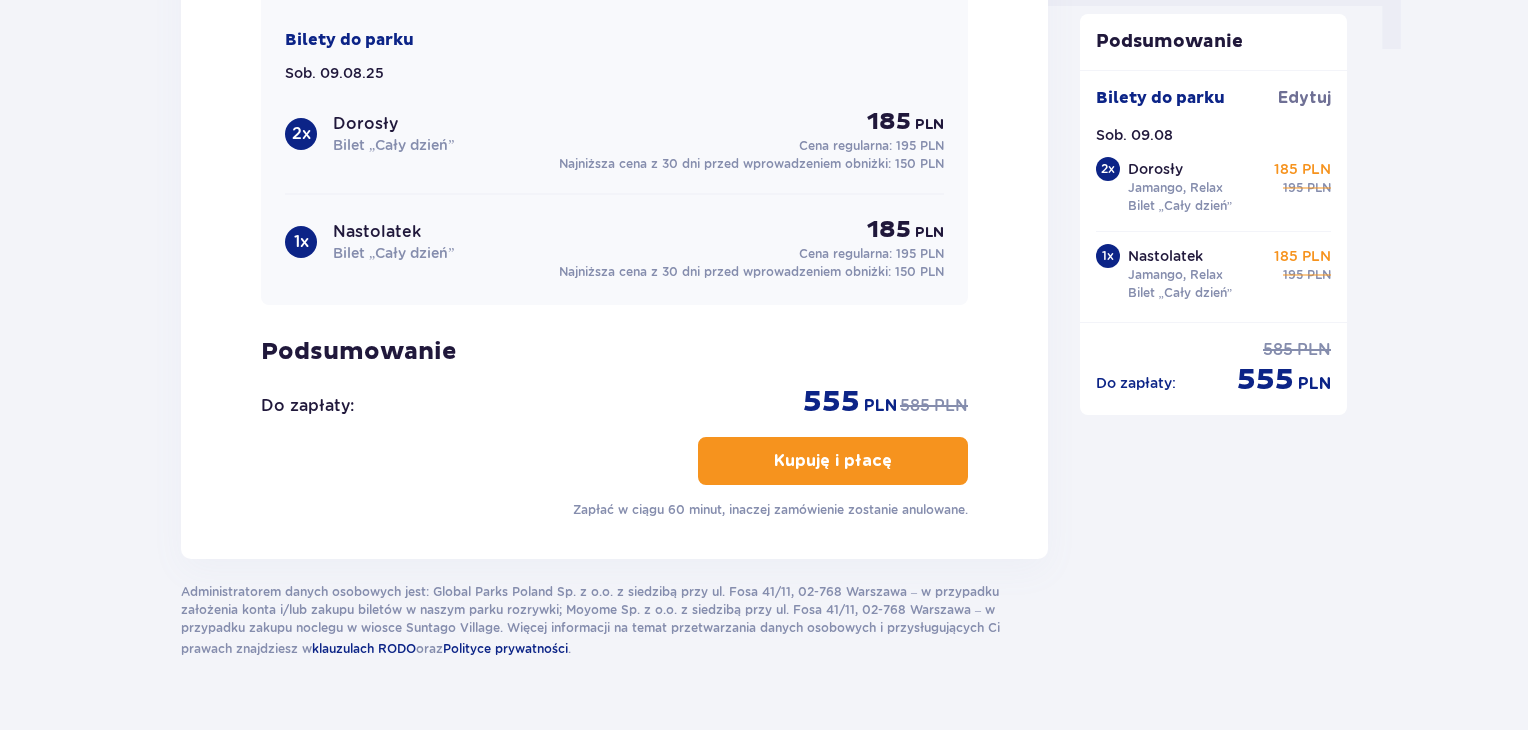 scroll, scrollTop: 2111, scrollLeft: 0, axis: vertical 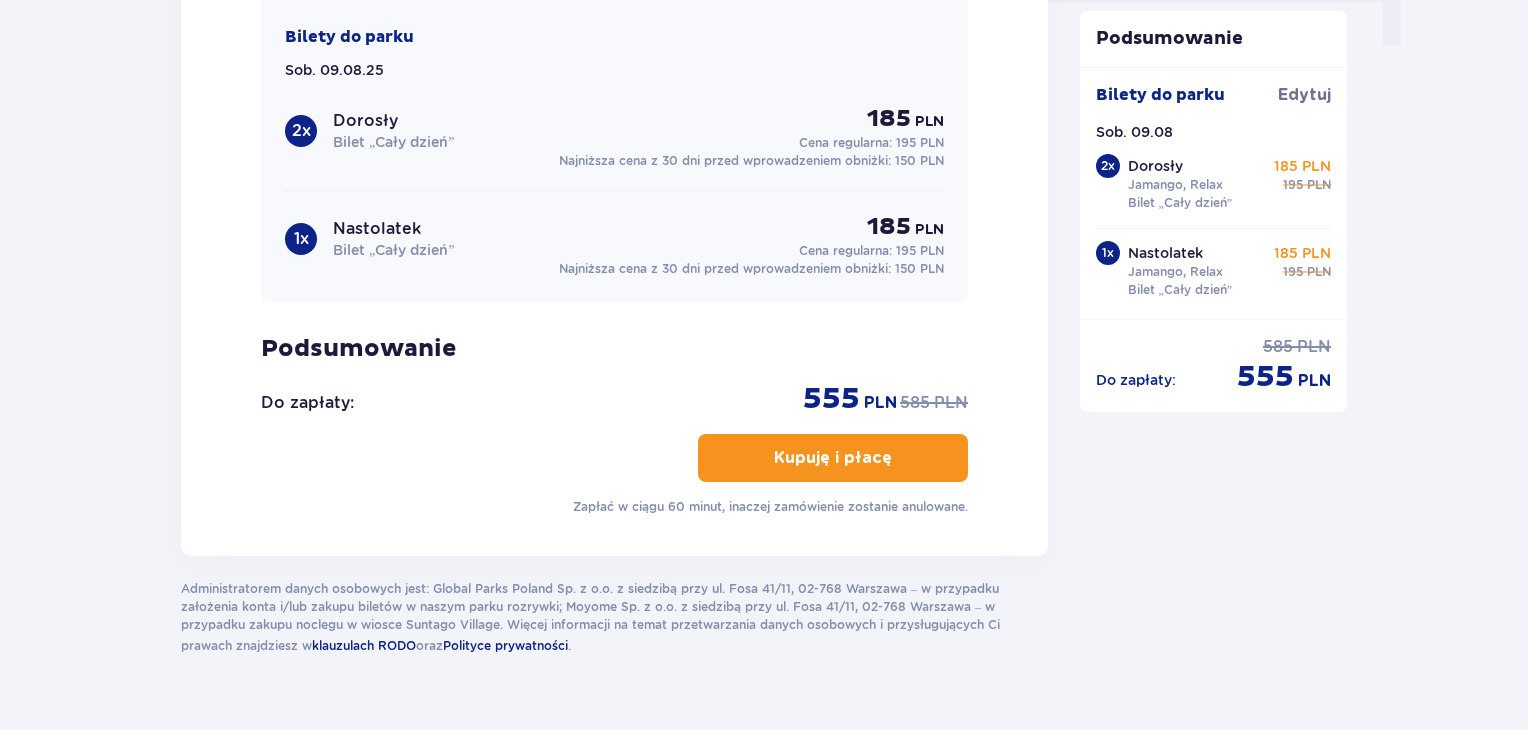 click on "Kupuję i płacę" at bounding box center [833, 458] 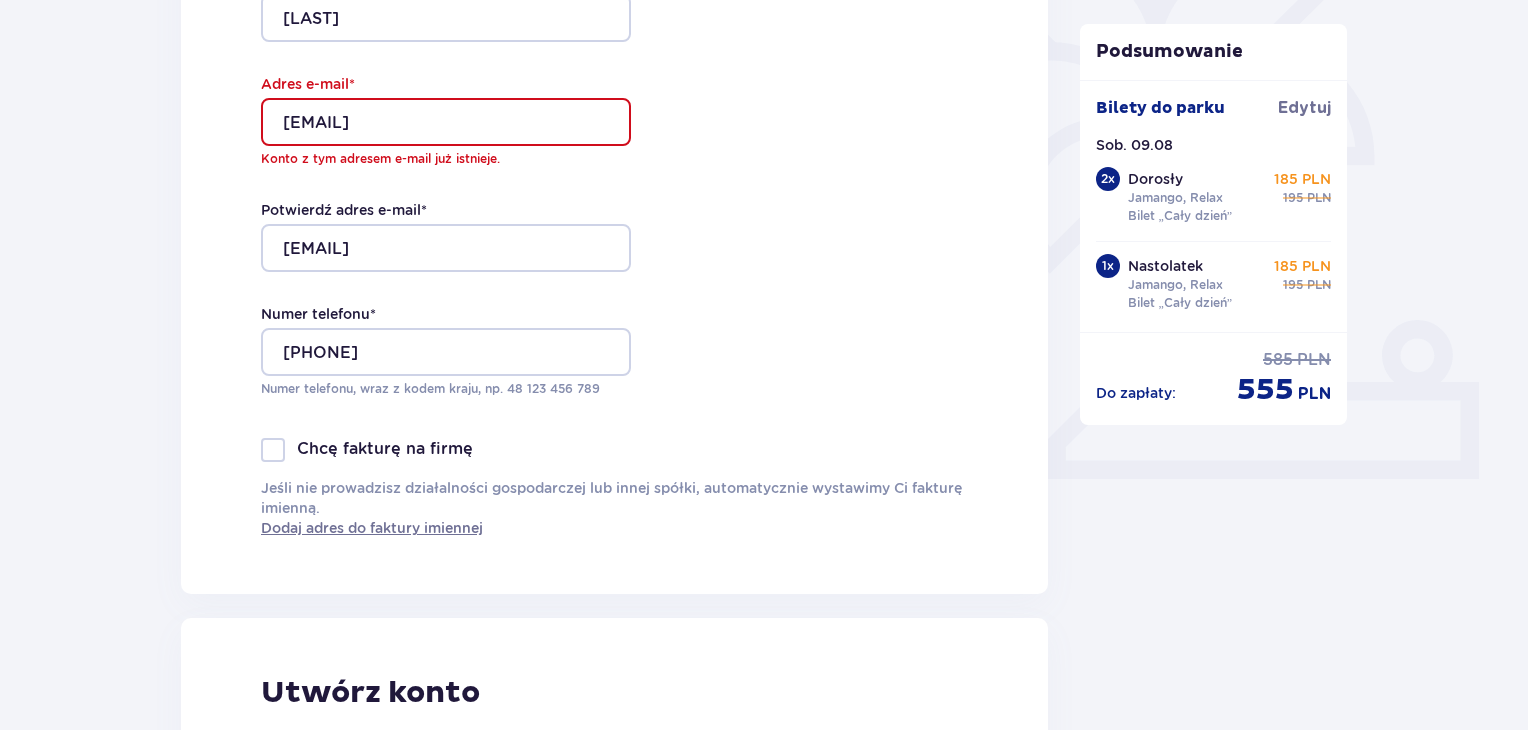 scroll, scrollTop: 552, scrollLeft: 0, axis: vertical 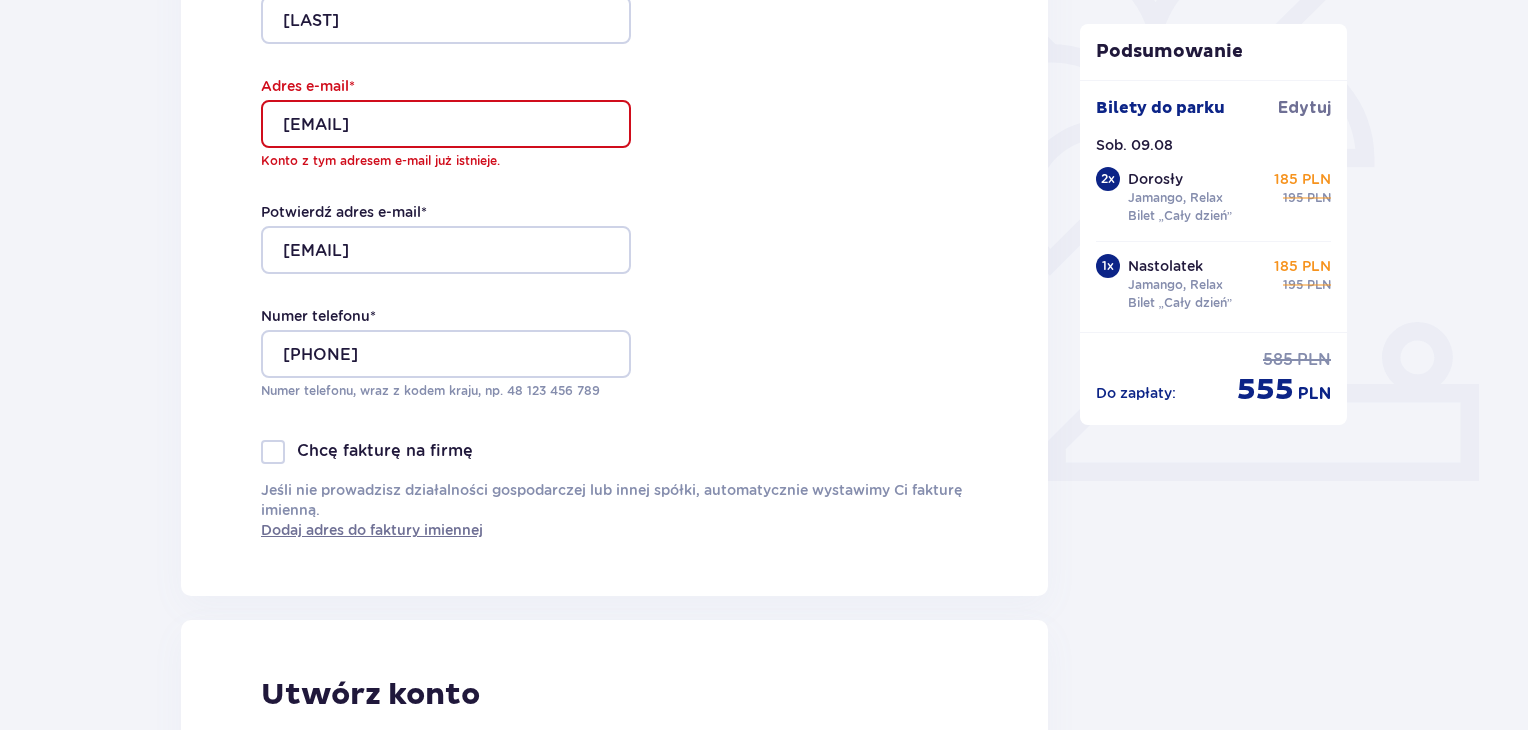 click on "[EMAIL]" at bounding box center (446, 124) 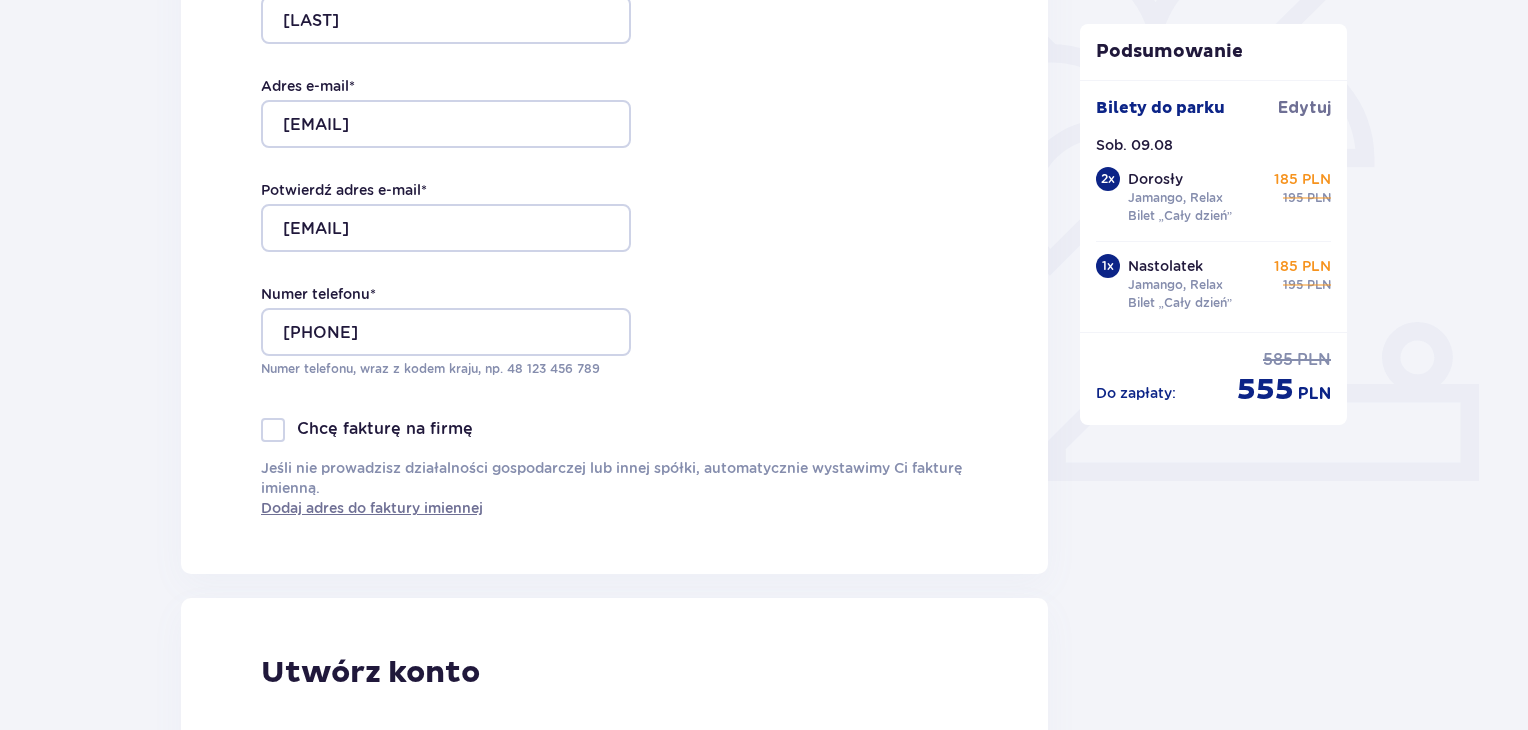 click on "Dane kontaktowe Imię * [FIRST] Nazwisko * [LAST] Adres e-mail * [EMAIL] Potwierdź adres e-mail * [EMAIL] Numer telefonu * [PHONE] Numer telefonu, wraz z kodem kraju, np. 48 ​123 ​456 ​789 Chcę fakturę na firmę Jeśli nie prowadzisz działalności gospodarczej lub innej spółki, automatycznie wystawimy Ci fakturę imienną. Dodaj adres do faktury imiennej" at bounding box center [614, 154] 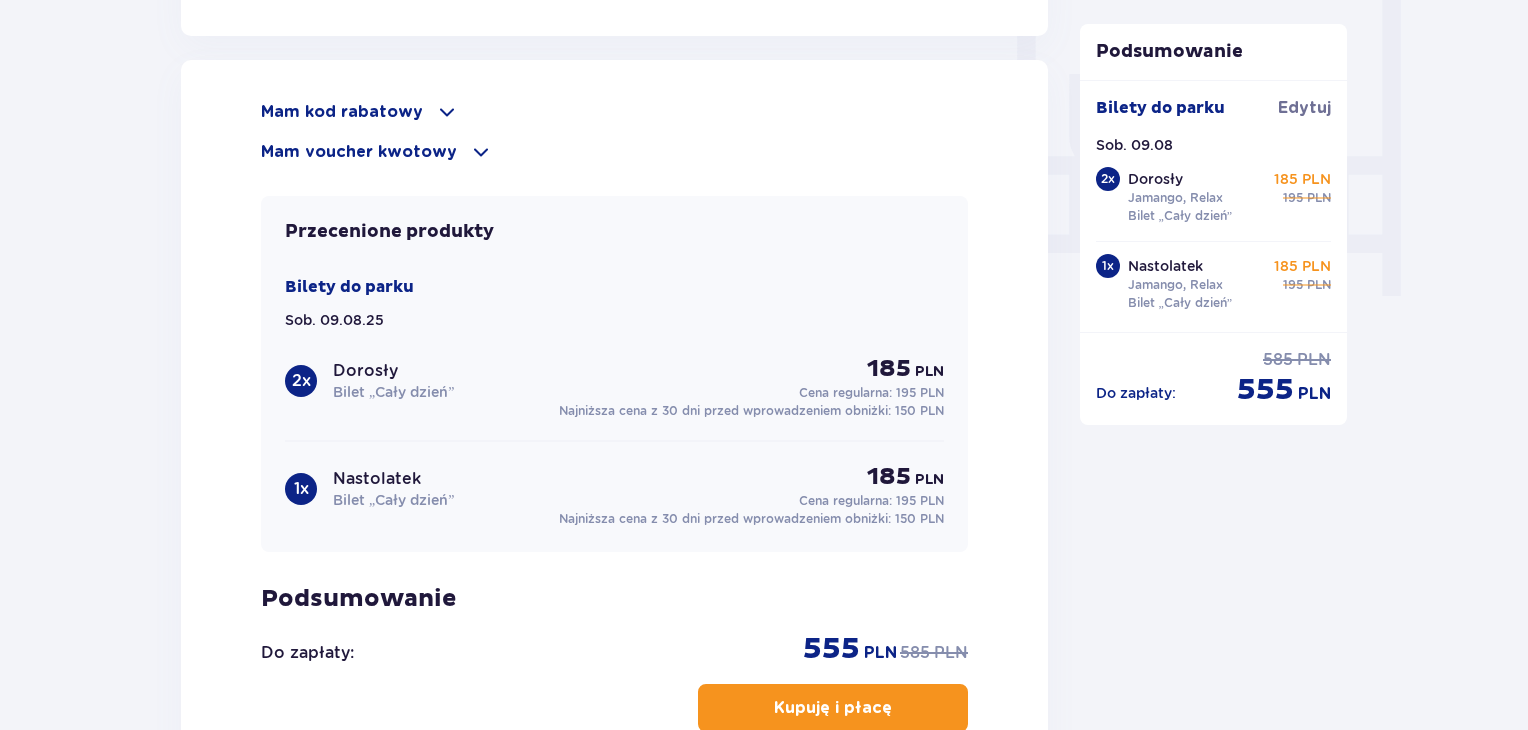 scroll, scrollTop: 2152, scrollLeft: 0, axis: vertical 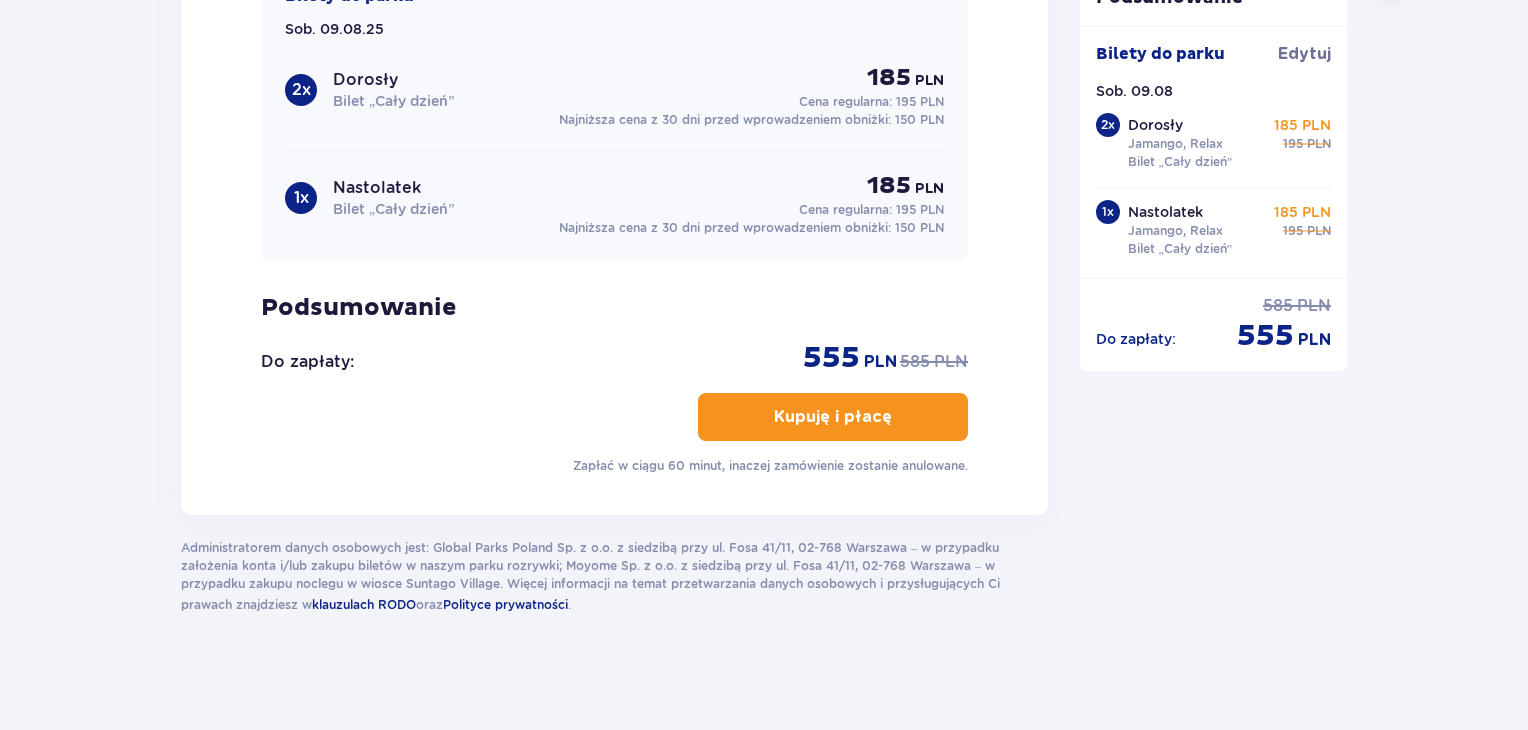 click on "Kupuję i płacę" at bounding box center (833, 417) 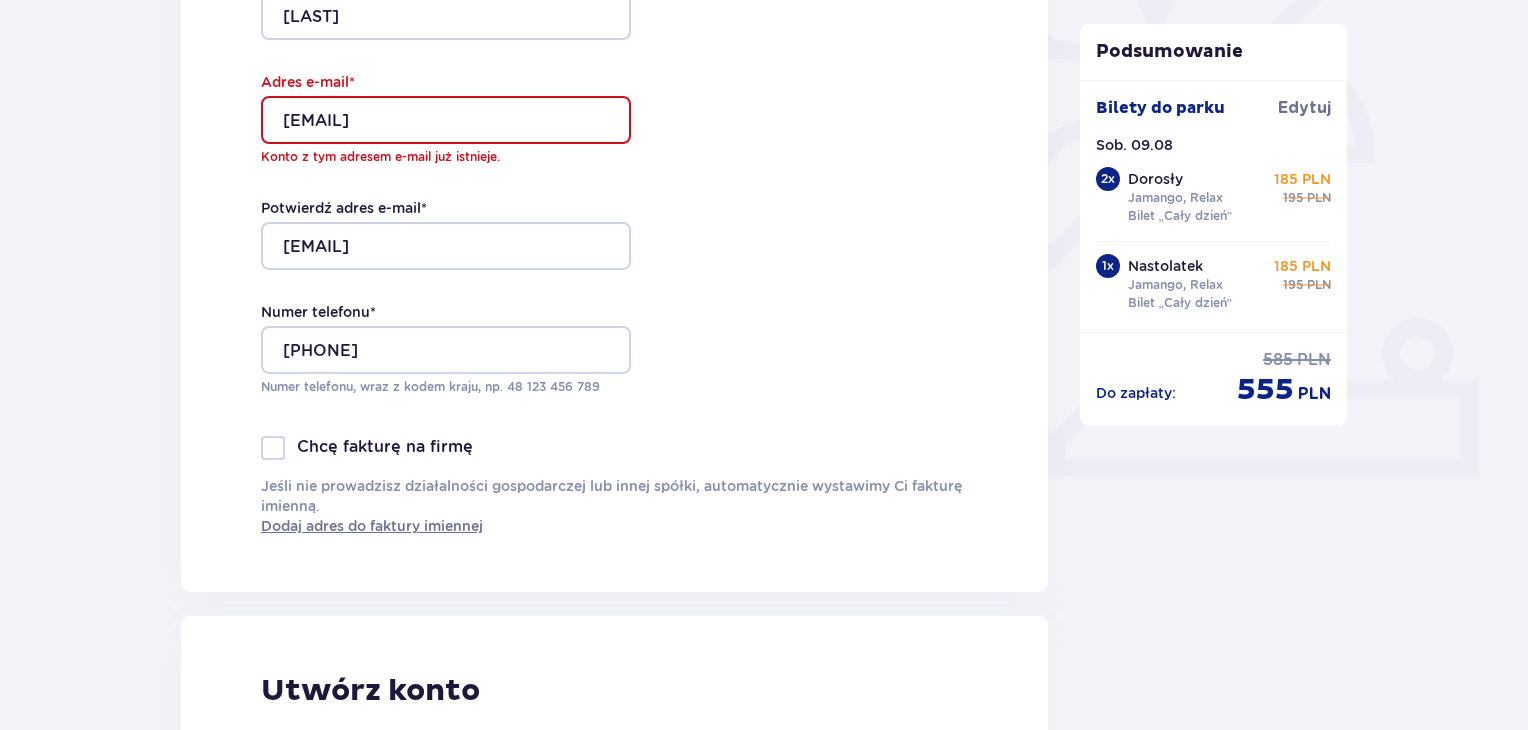 scroll, scrollTop: 552, scrollLeft: 0, axis: vertical 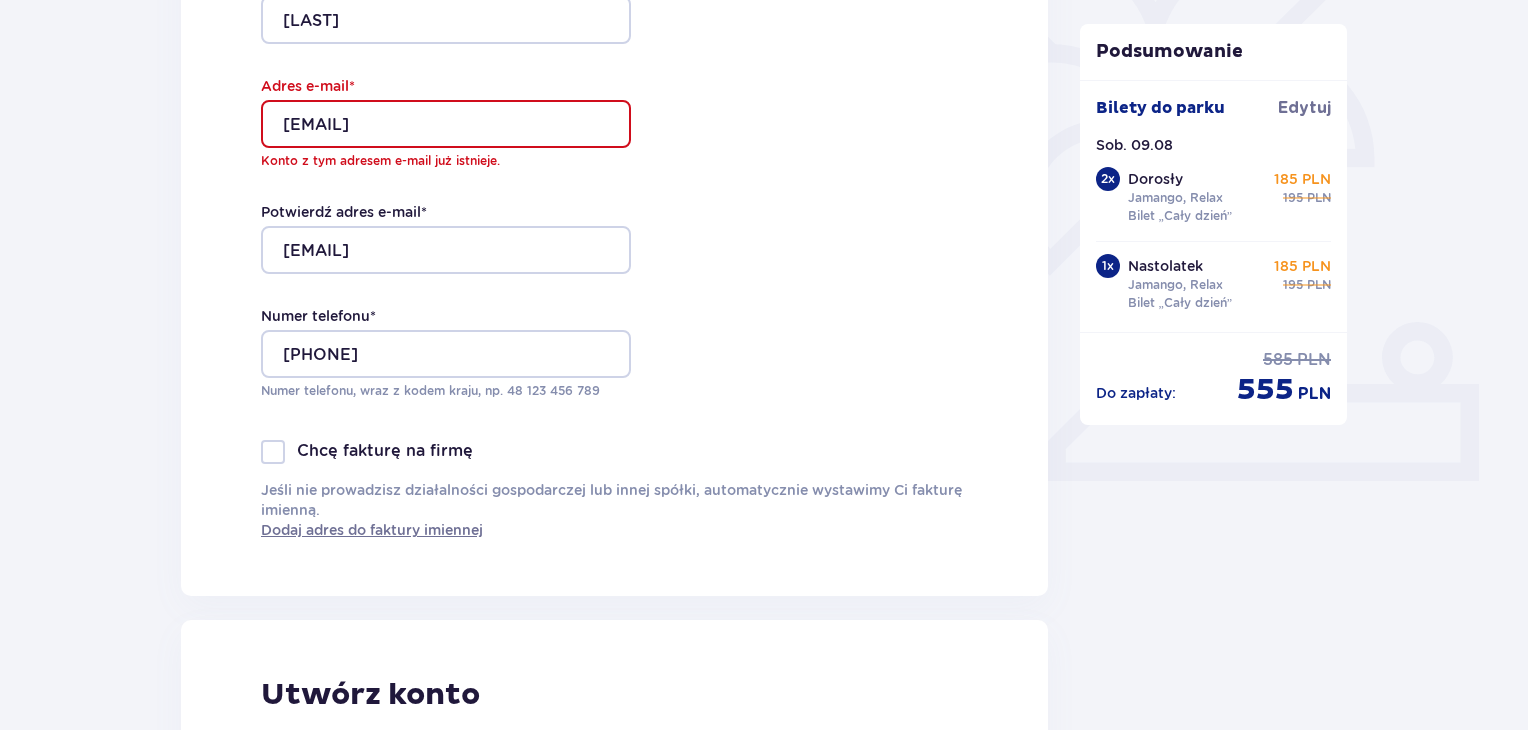 click on "[EMAIL]" at bounding box center (446, 124) 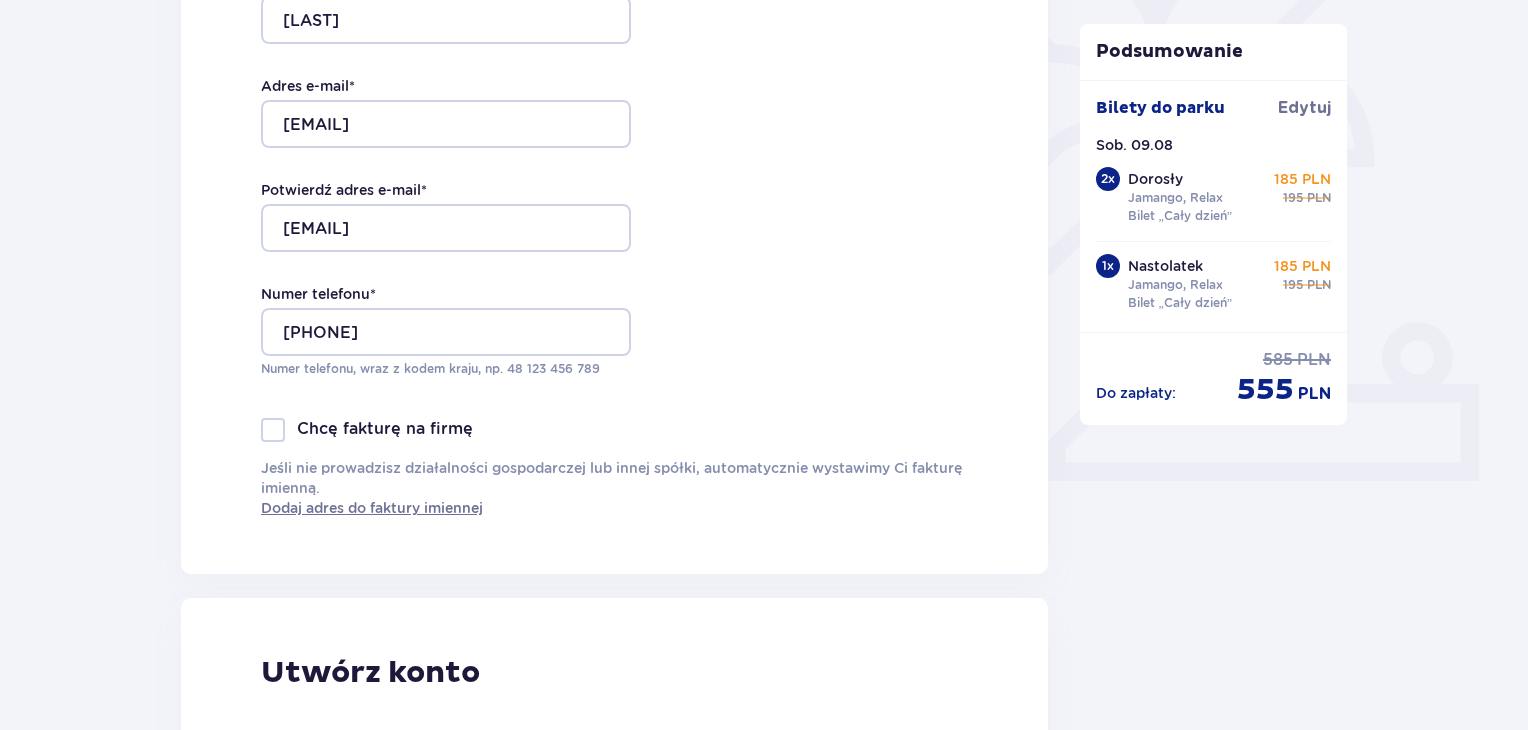 click on "Dane kontaktowe Imię * [FIRST] Nazwisko * [LAST] Adres e-mail * [EMAIL] Potwierdź adres e-mail * [EMAIL] Numer telefonu * [PHONE] Numer telefonu, wraz z kodem kraju, np. 48 ​123 ​456 ​789 Chcę fakturę na firmę Jeśli nie prowadzisz działalności gospodarczej lub innej spółki, automatycznie wystawimy Ci fakturę imienną. Dodaj adres do faktury imiennej" at bounding box center [614, 154] 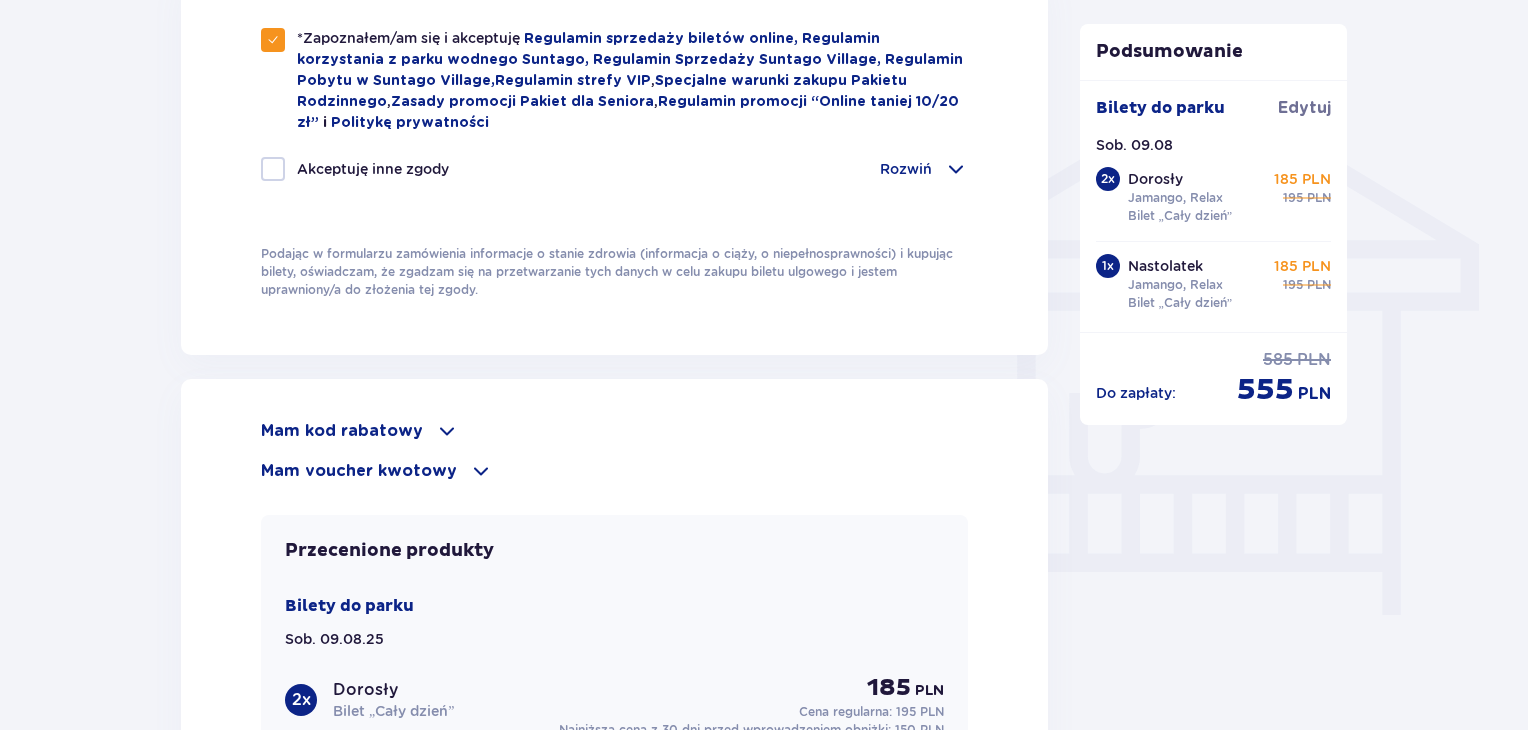 scroll, scrollTop: 2152, scrollLeft: 0, axis: vertical 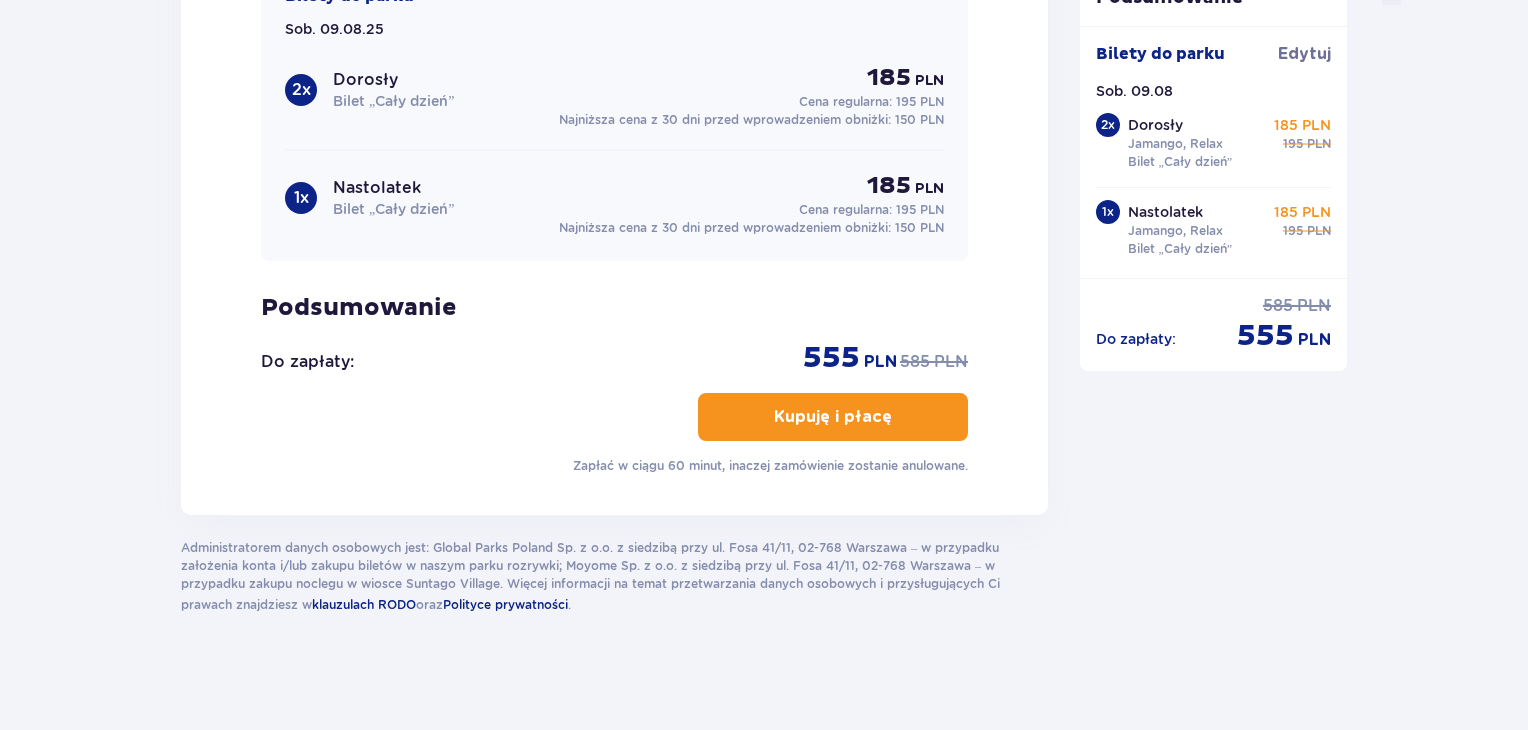 click on "Mam kod rabatowy Zastosuj Mam voucher kwotowy Zastosuj Przecenione produkty Bilety do parku Sob. 09.08.25 2 x Dorosły Bilet „Cały dzień” 185 PLN Cena regularna:   195 PLN Najniższa cena z 30 dni przed wprowadzeniem obniżki:   150 PLN 1 x Nastolatek Bilet „Cały dzień” 185 PLN Cena regularna:   195 PLN Najniższa cena z 30 dni przed wprowadzeniem obniżki:   150 PLN Podsumowanie Do zapłaty : 555 PLN 585 PLN Kupuję i płacę Zapłać w ciągu 60 minut, inaczej zamówienie zostanie anulowane." at bounding box center [614, 142] 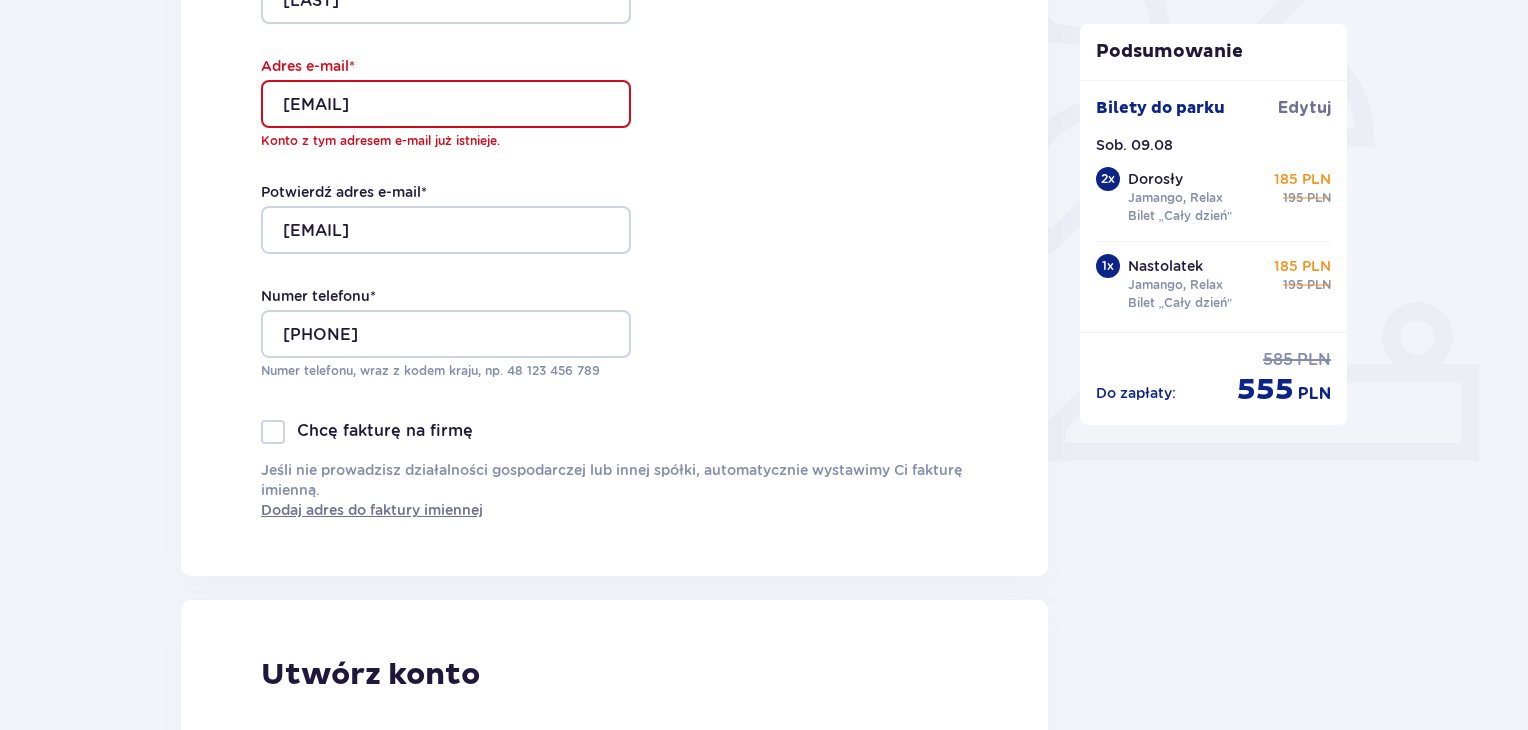 scroll, scrollTop: 552, scrollLeft: 0, axis: vertical 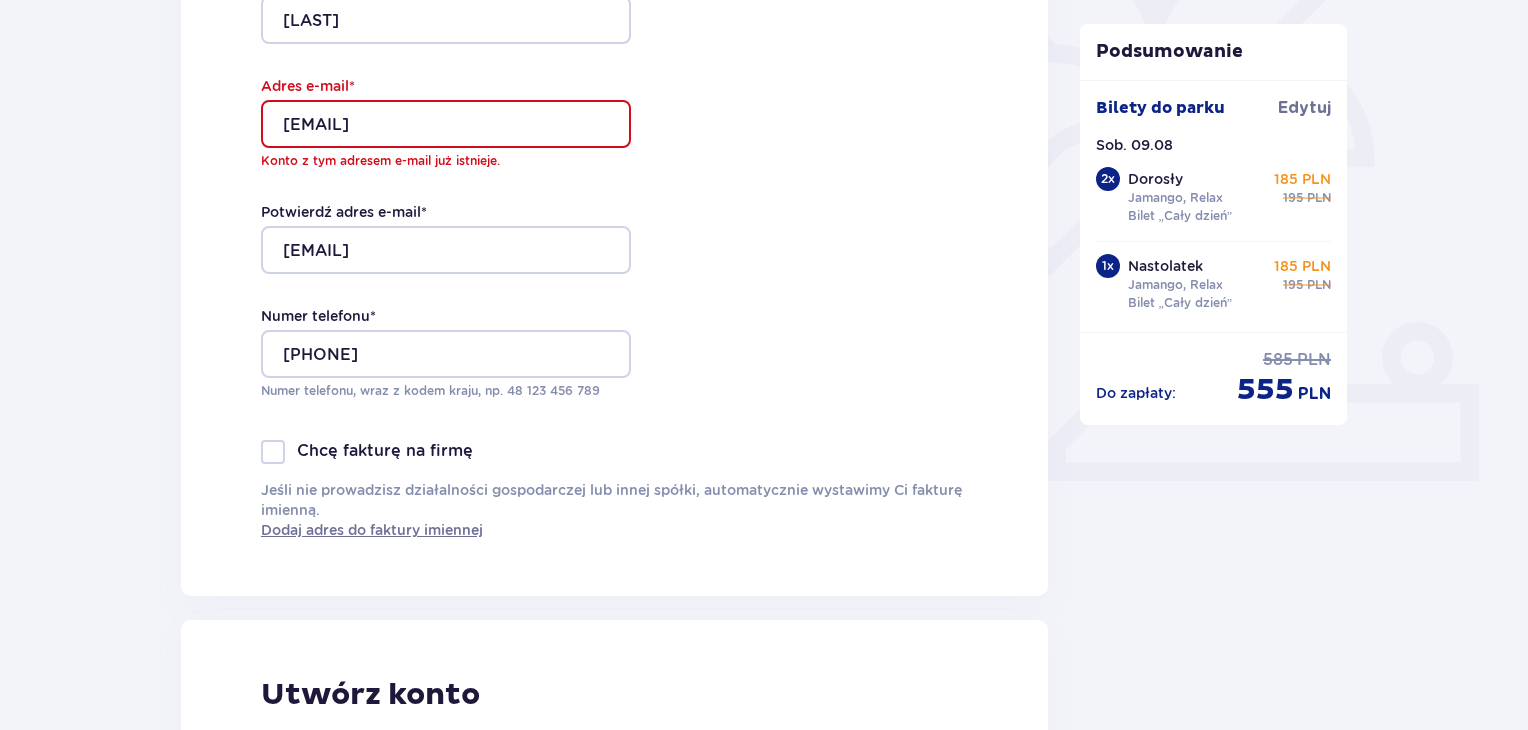 drag, startPoint x: 554, startPoint y: 124, endPoint x: 285, endPoint y: 118, distance: 269.0669 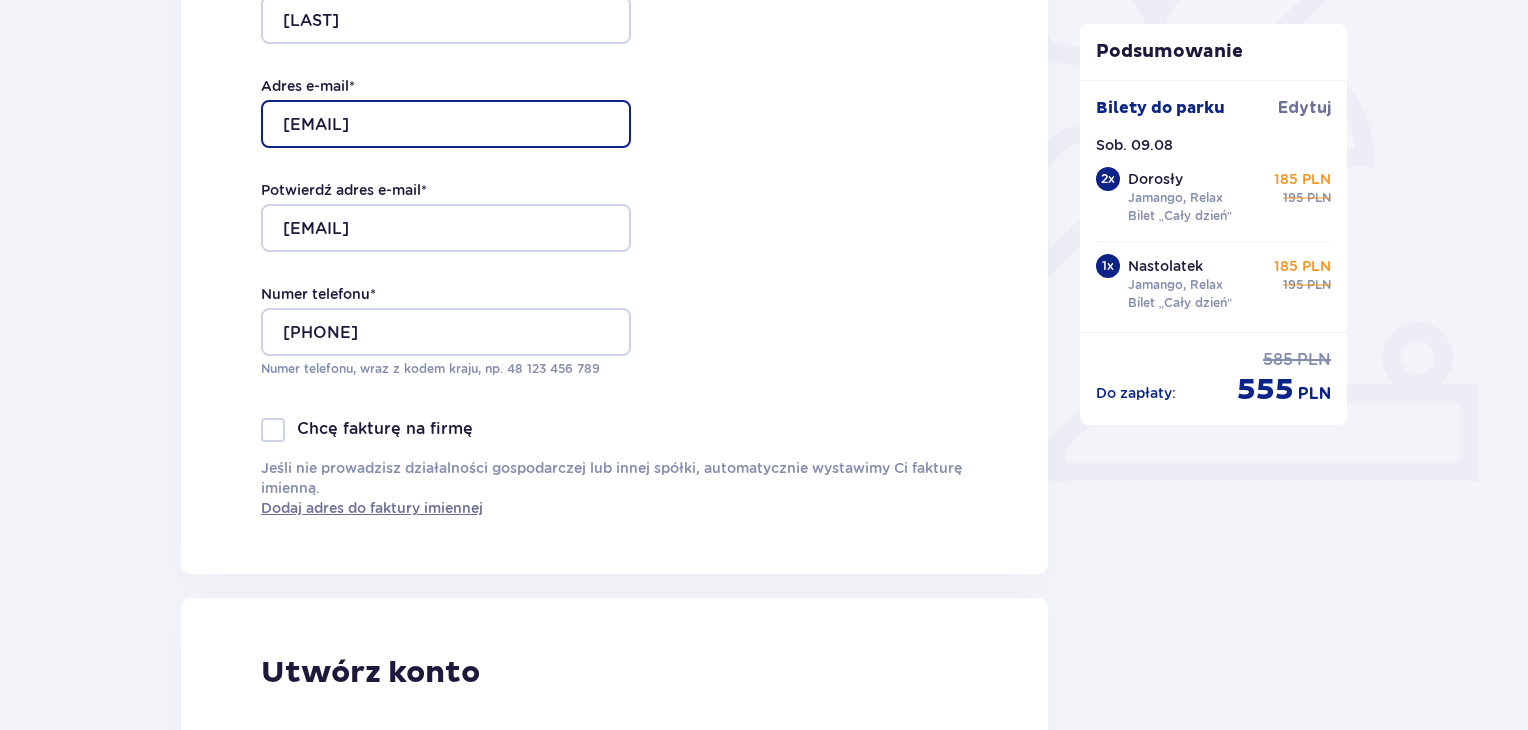 type on "[EMAIL]" 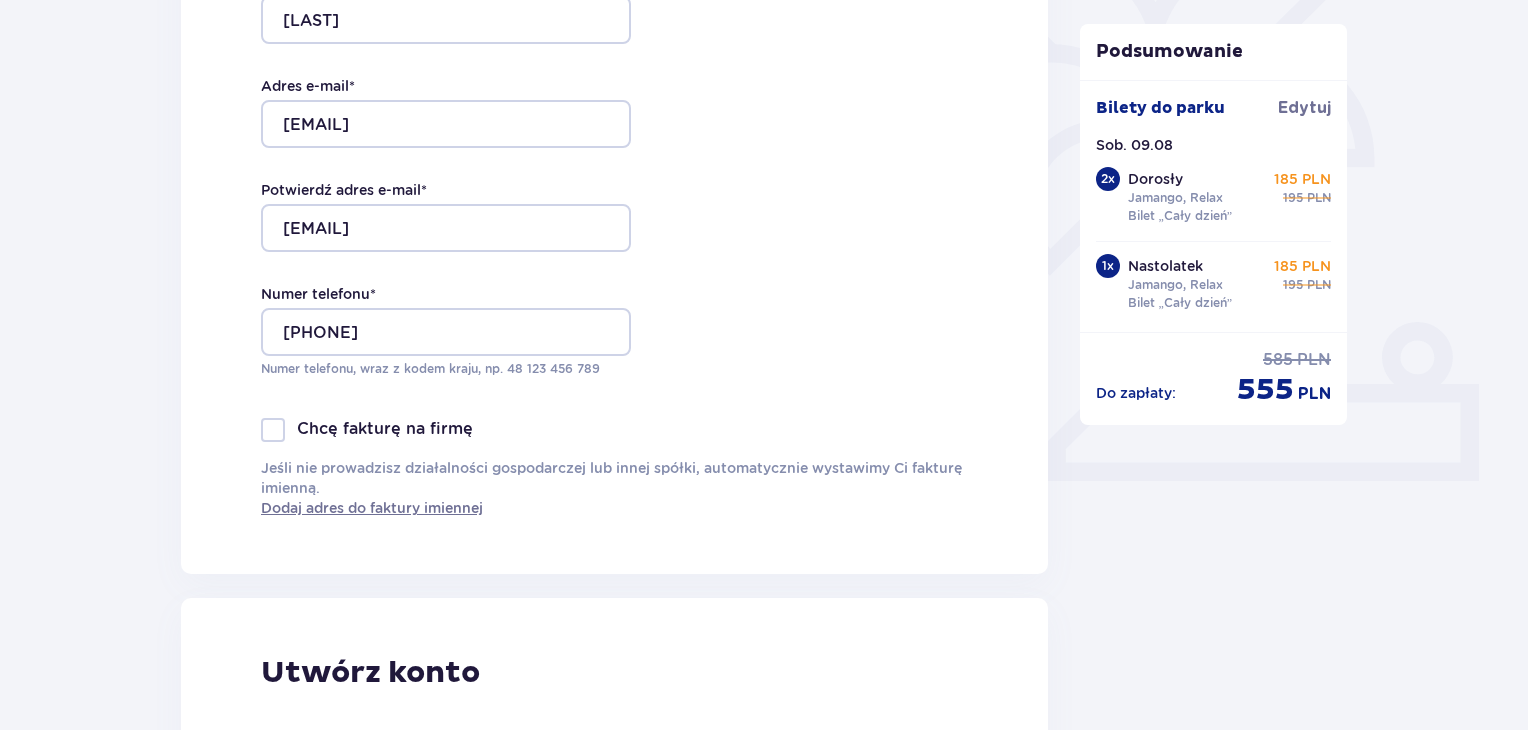 click on "Dane kontaktowe Imię * [FIRST] Nazwisko * [LAST] Adres e-mail * [EMAIL] Potwierdź adres e-mail * [EMAIL] Numer telefonu * [PHONE] Numer telefonu, wraz z kodem kraju, np. 48 ​123 ​456 ​789 Chcę fakturę na firmę Jeśli nie prowadzisz działalności gospodarczej lub innej spółki, automatycznie wystawimy Ci fakturę imienną. Dodaj adres do faktury imiennej" at bounding box center [614, 154] 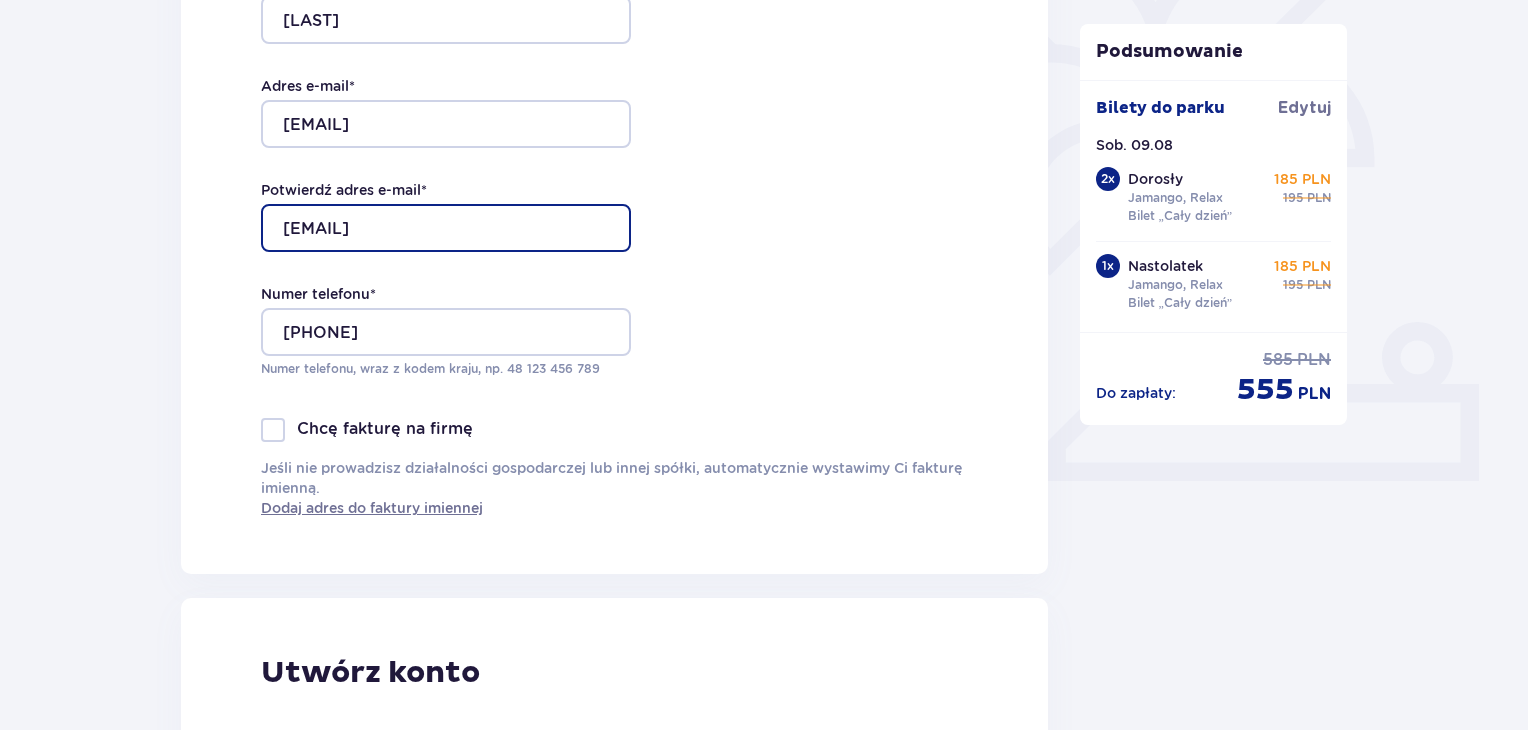 click on "[EMAIL]" at bounding box center (446, 228) 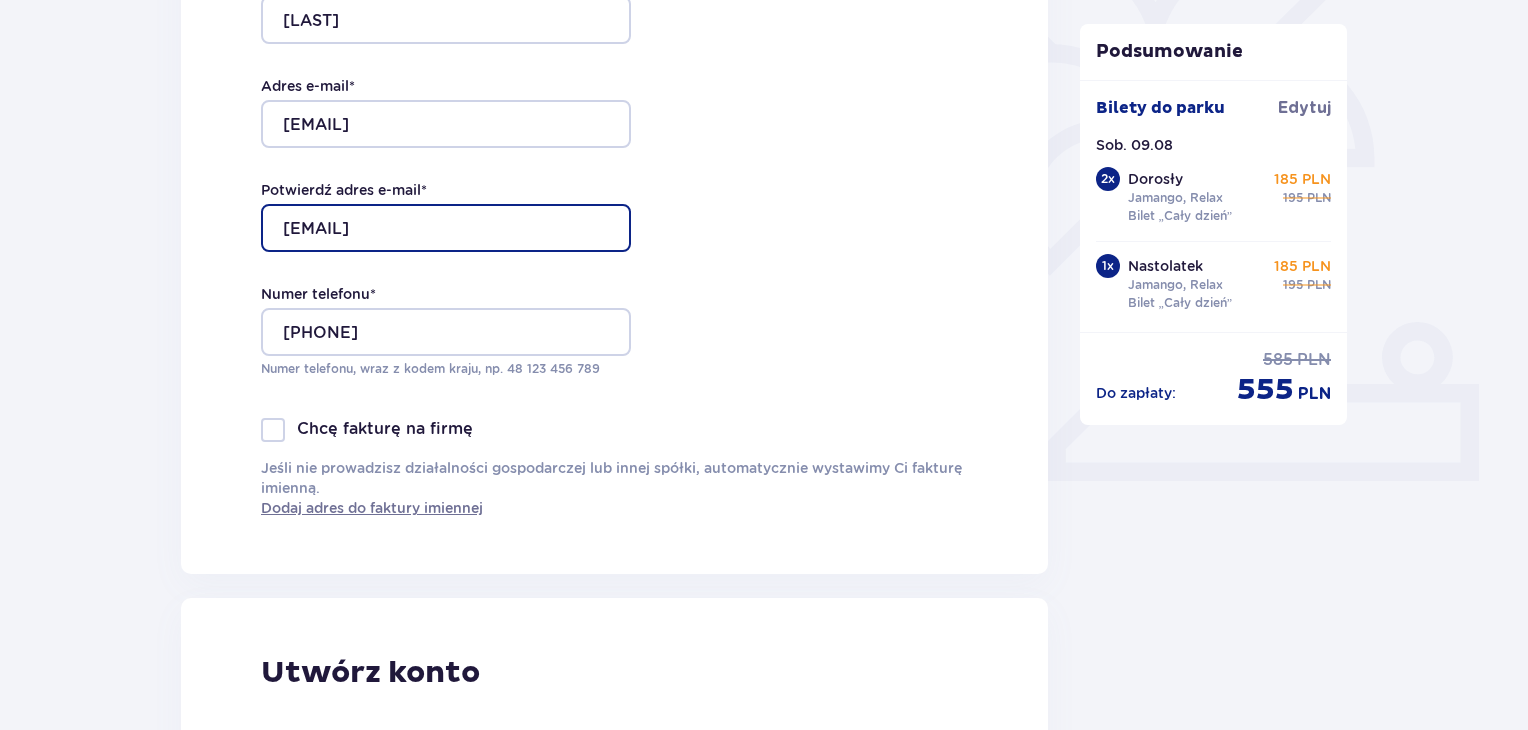 type on "[EMAIL]" 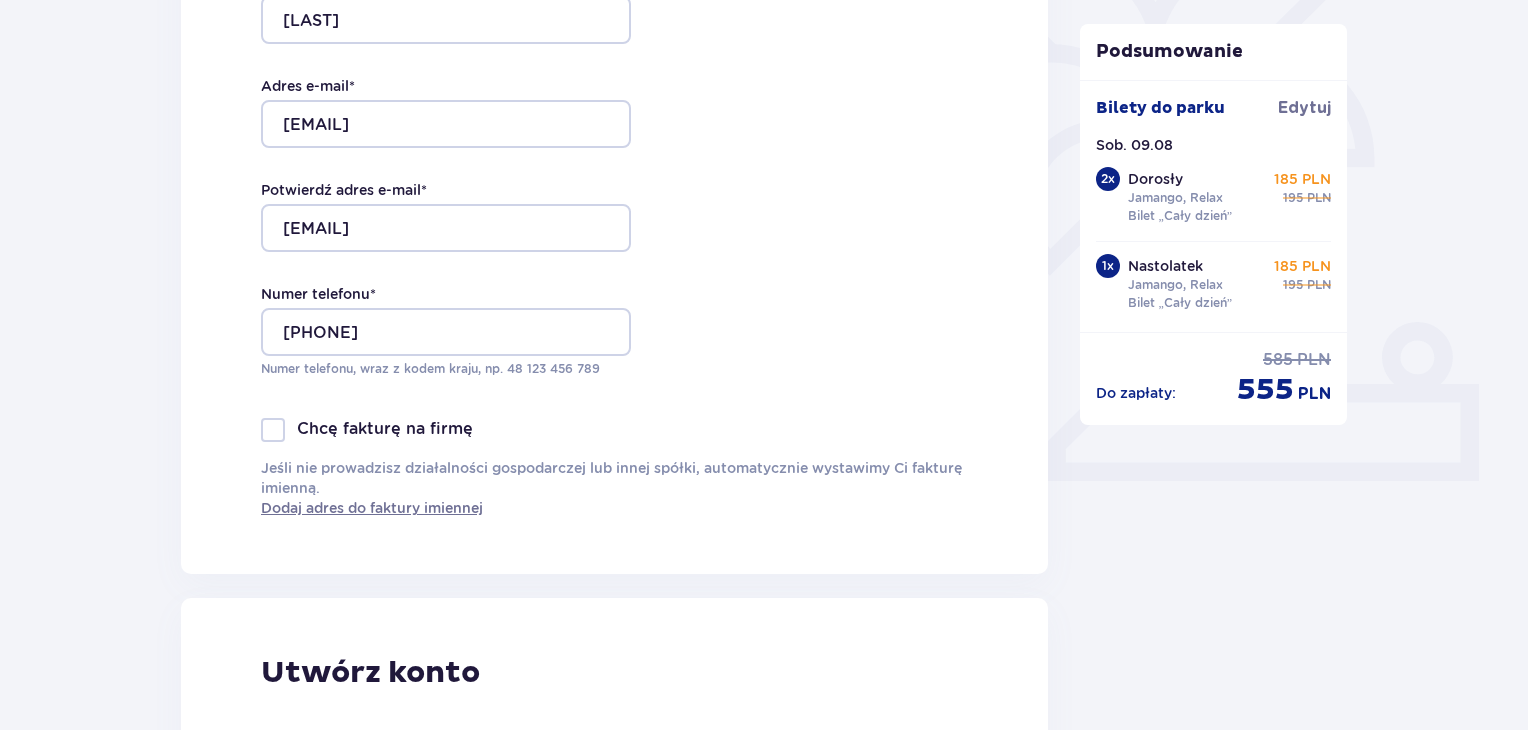 click on "Dane kontaktowe Imię * [FIRST] Nazwisko * [LAST] Adres e-mail * [EMAIL] Potwierdź adres e-mail * [EMAIL] Numer telefonu * [PHONE] Numer telefonu, wraz z kodem kraju, np. 48 ​123 ​456 ​789 Chcę fakturę na firmę Jeśli nie prowadzisz działalności gospodarczej lub innej spółki, automatycznie wystawimy Ci fakturę imienną. Dodaj adres do faktury imiennej" at bounding box center [614, 154] 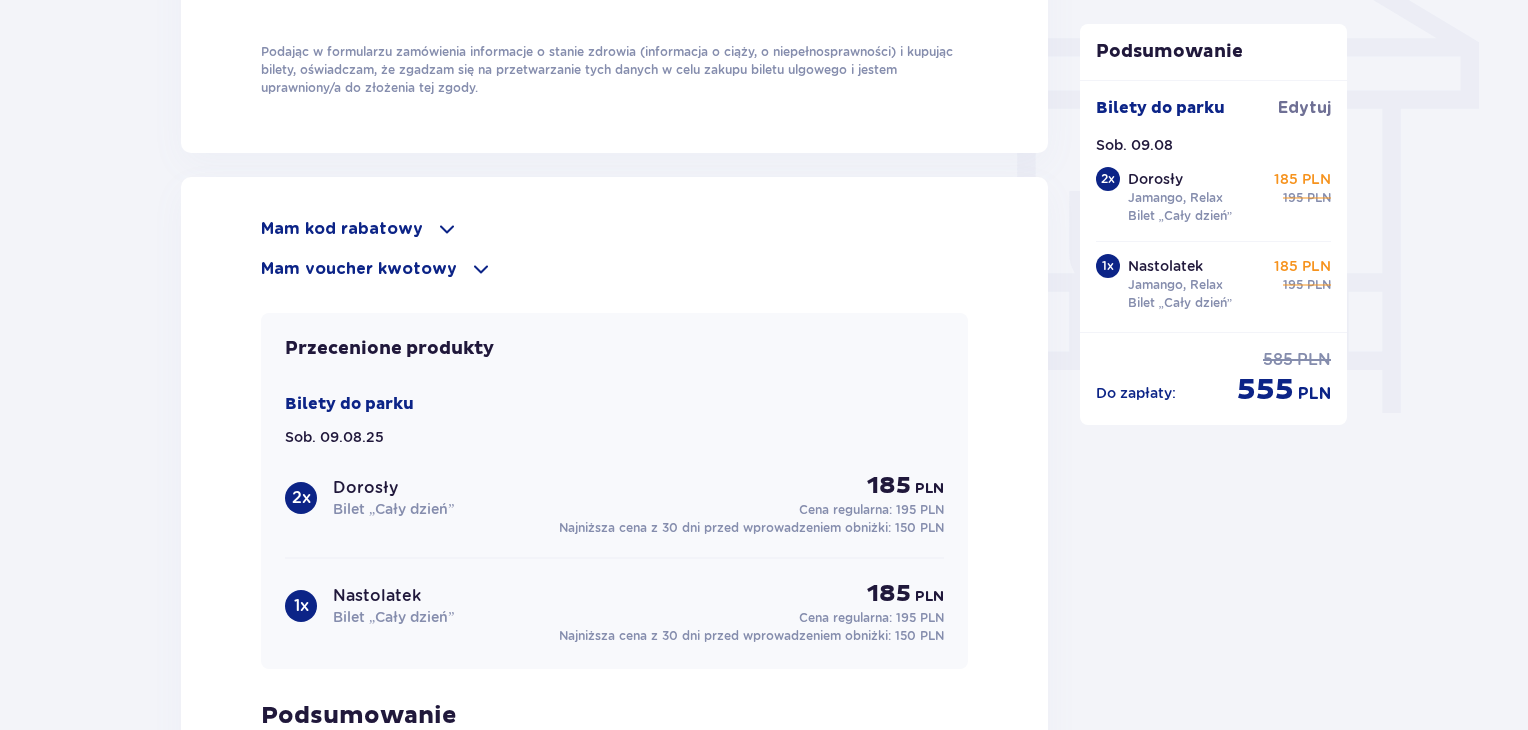 scroll, scrollTop: 2152, scrollLeft: 0, axis: vertical 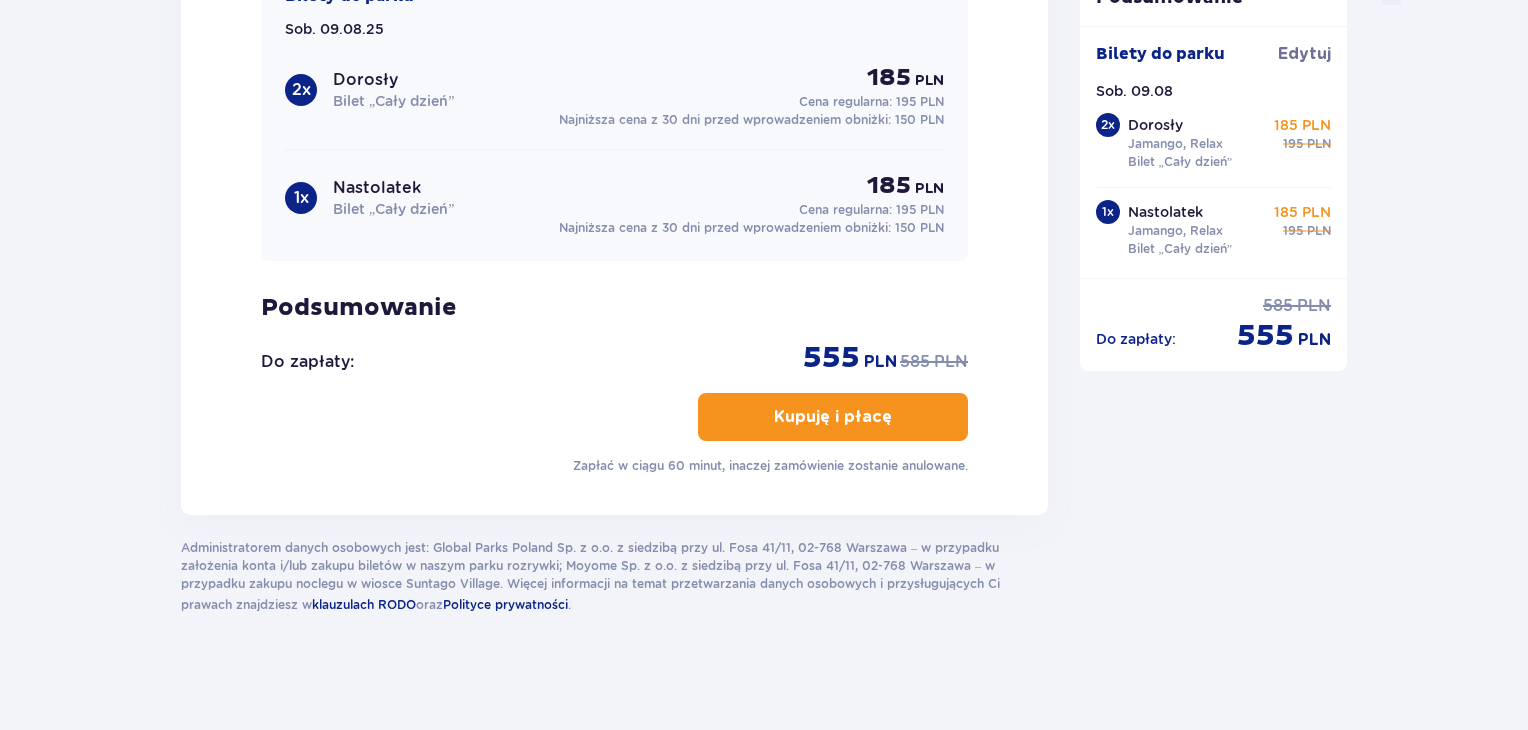 click on "Kupuję i płacę" at bounding box center (833, 417) 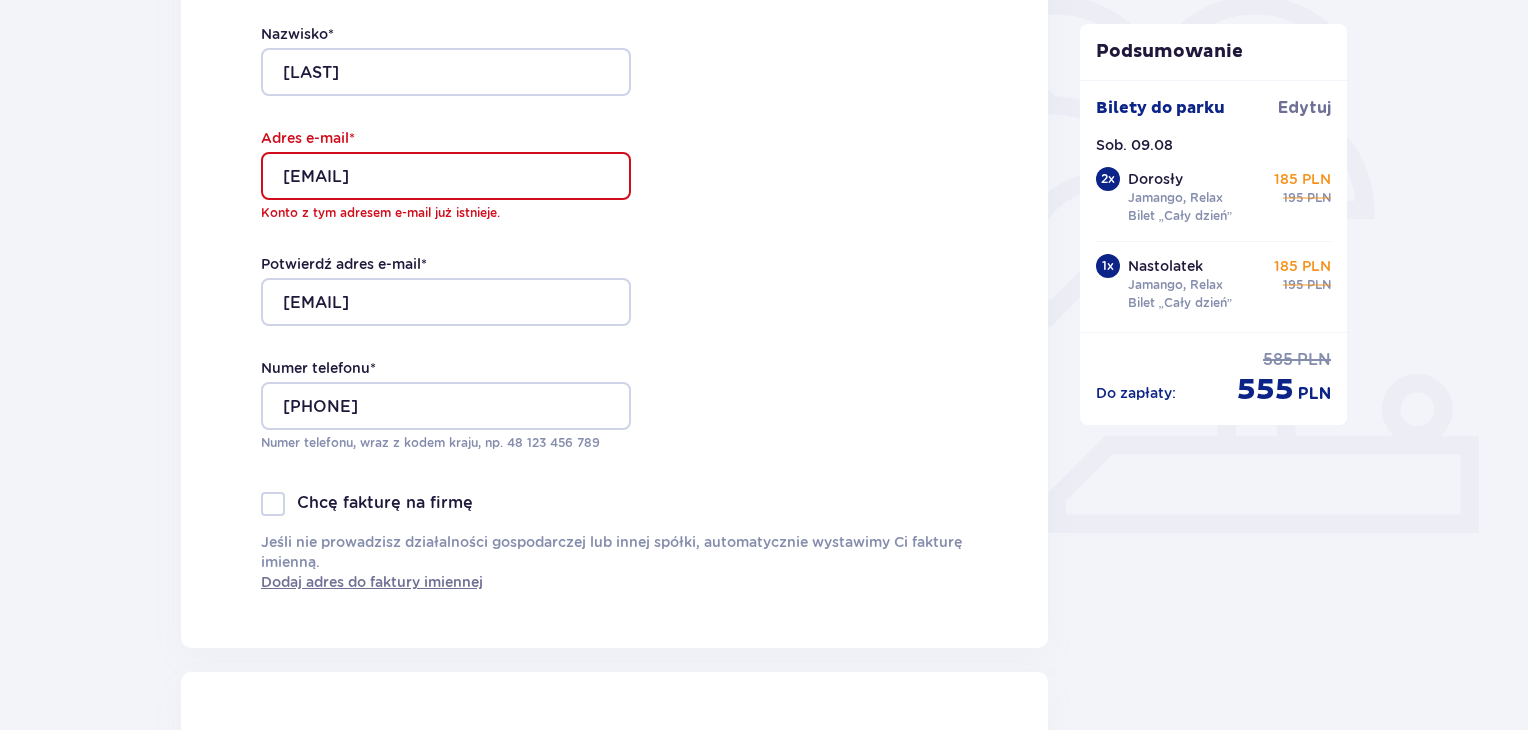scroll, scrollTop: 502, scrollLeft: 0, axis: vertical 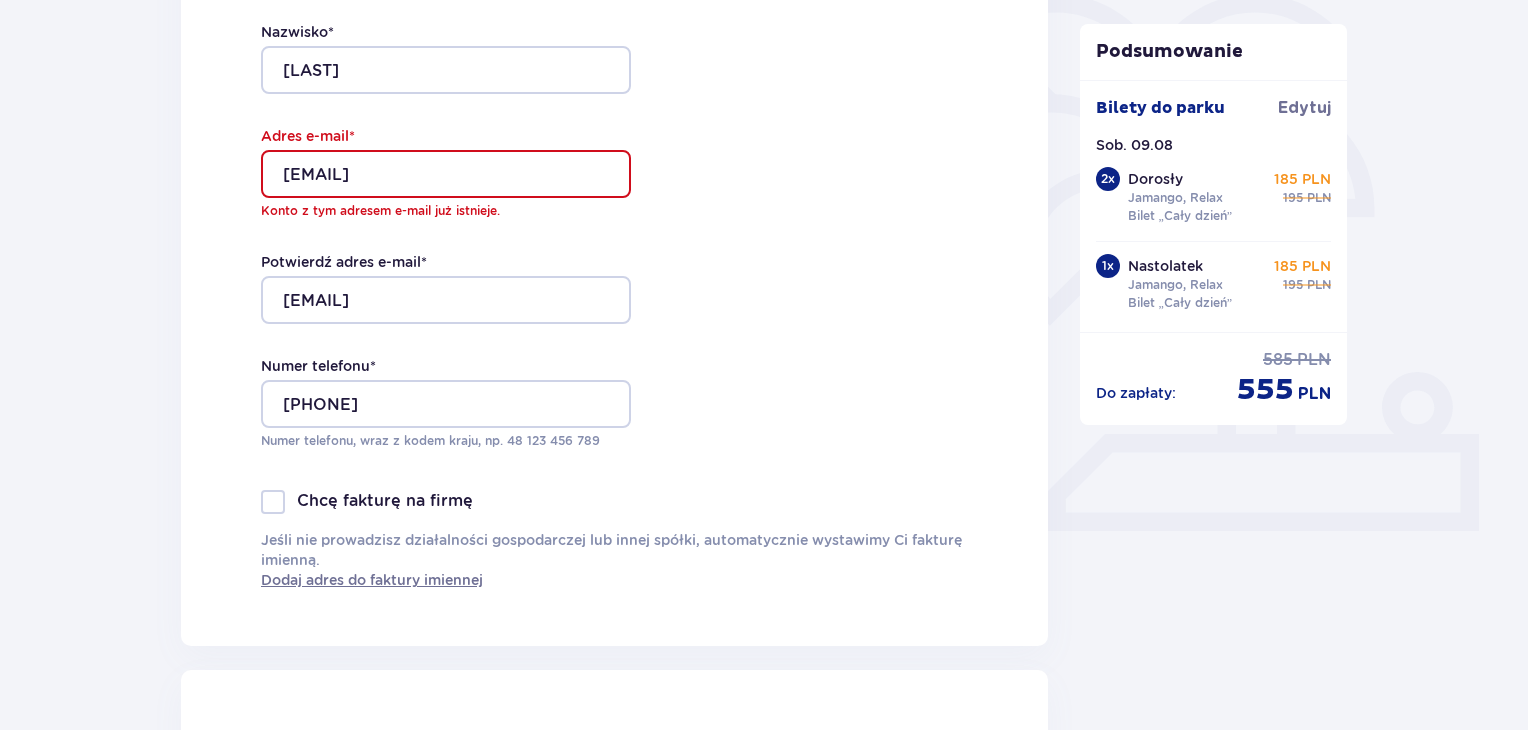 drag, startPoint x: 596, startPoint y: 168, endPoint x: 564, endPoint y: 196, distance: 42.520584 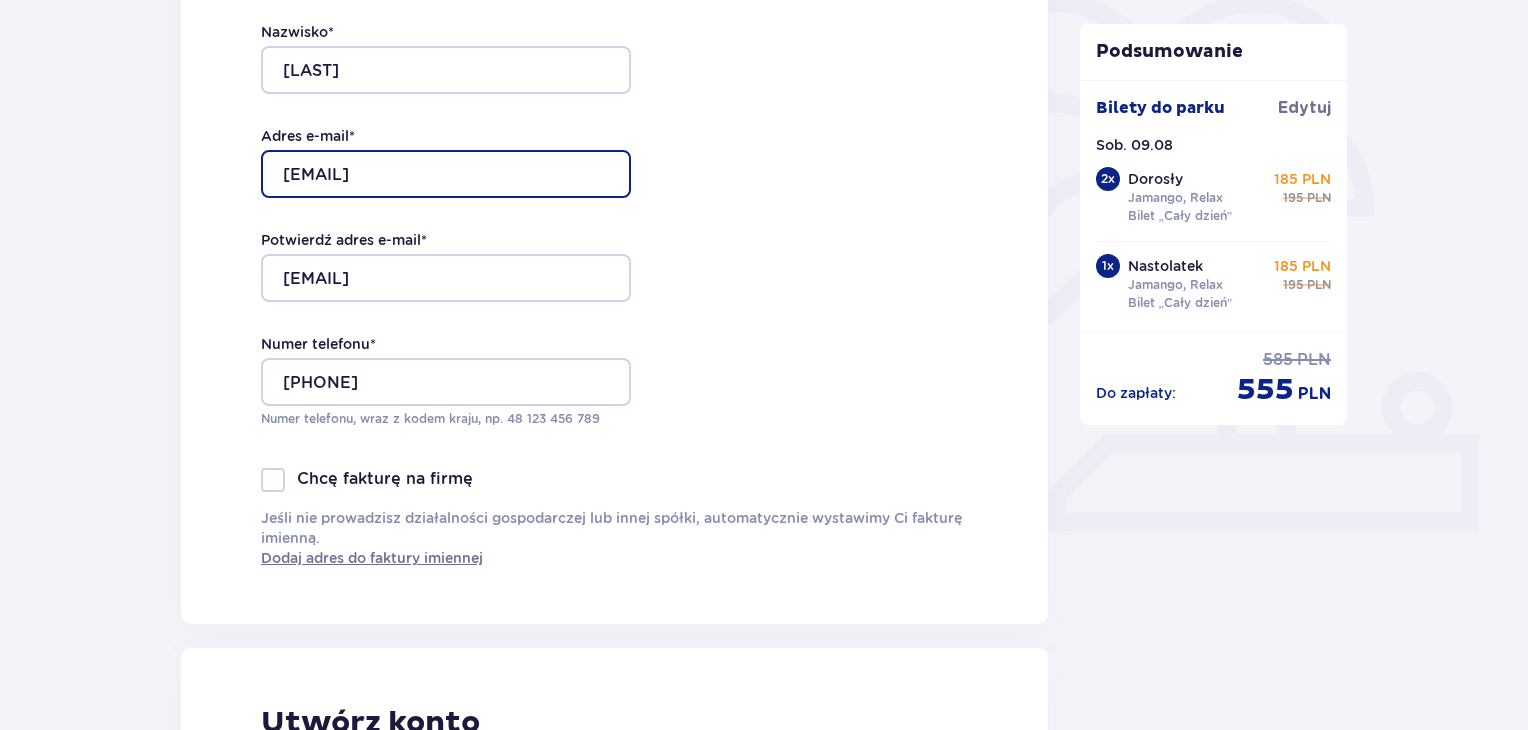 type on "[EMAIL]" 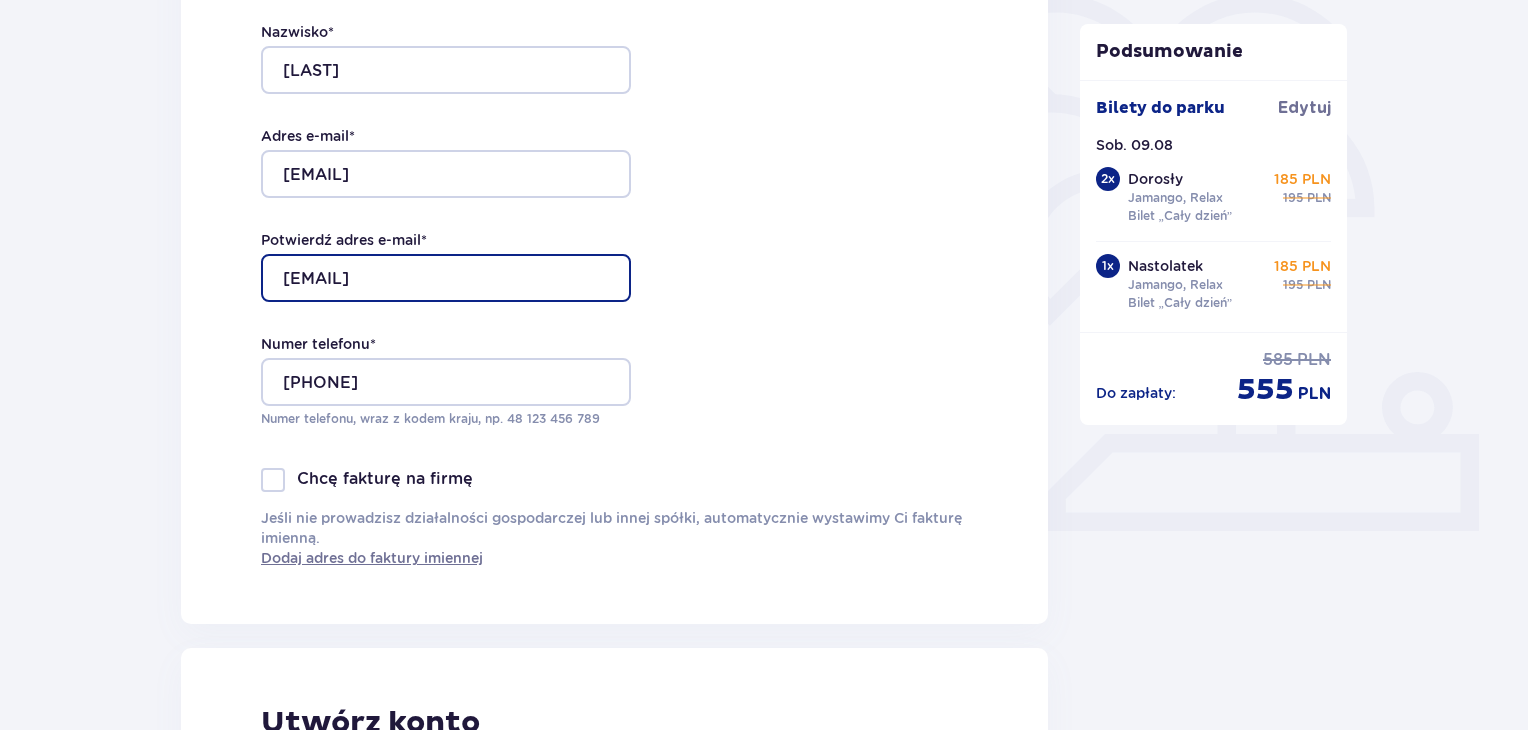 click on "[EMAIL]" at bounding box center [446, 278] 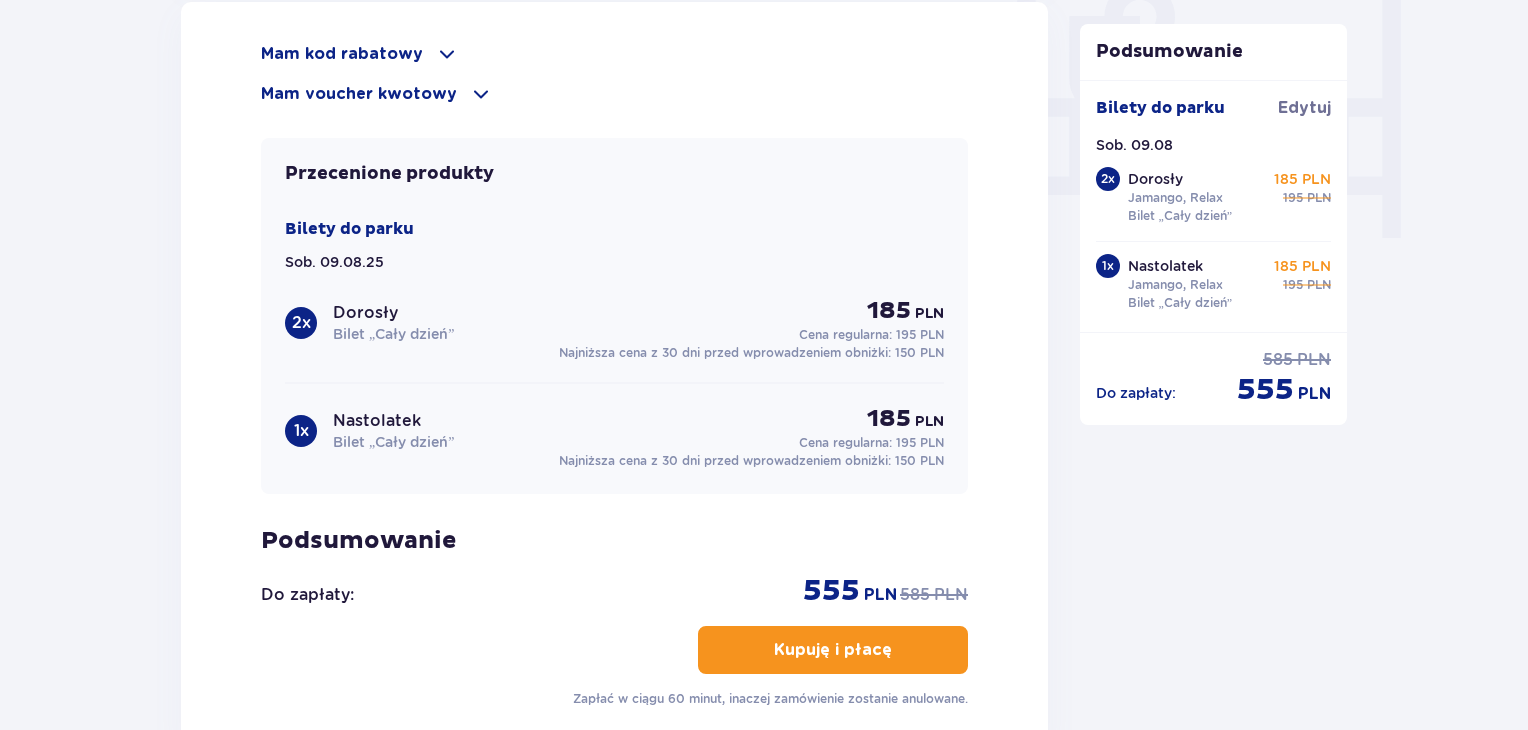 scroll, scrollTop: 2152, scrollLeft: 0, axis: vertical 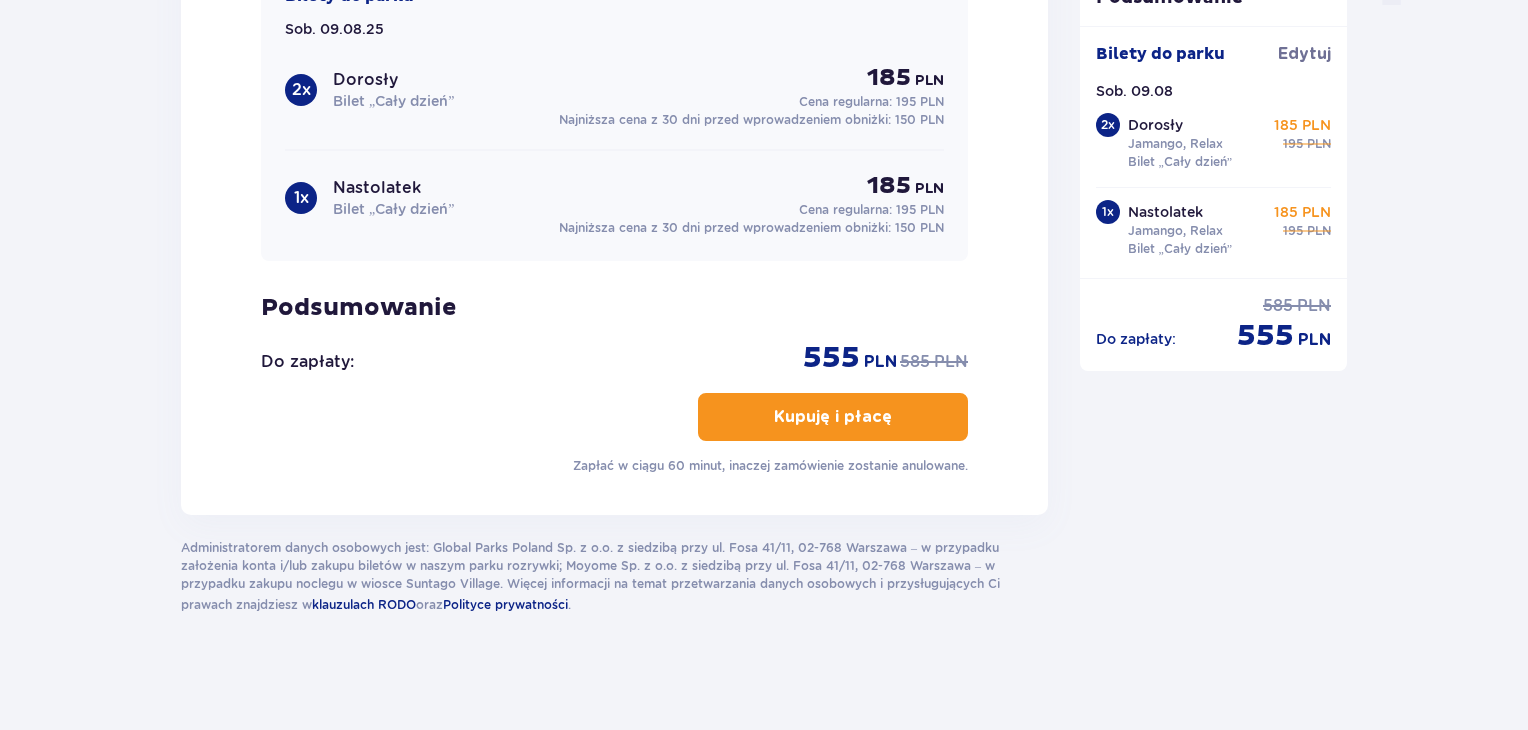 type on "[EMAIL]" 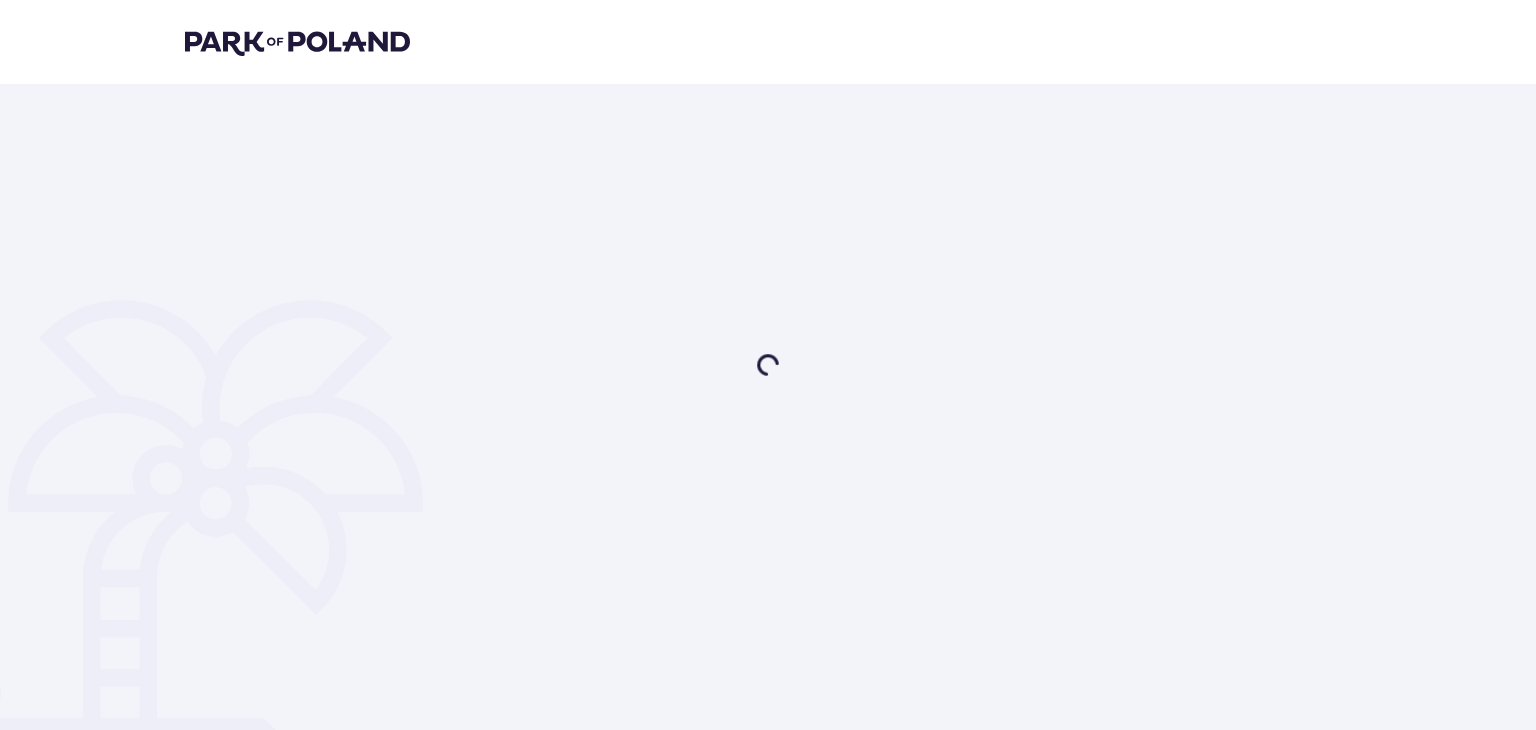 scroll, scrollTop: 0, scrollLeft: 0, axis: both 